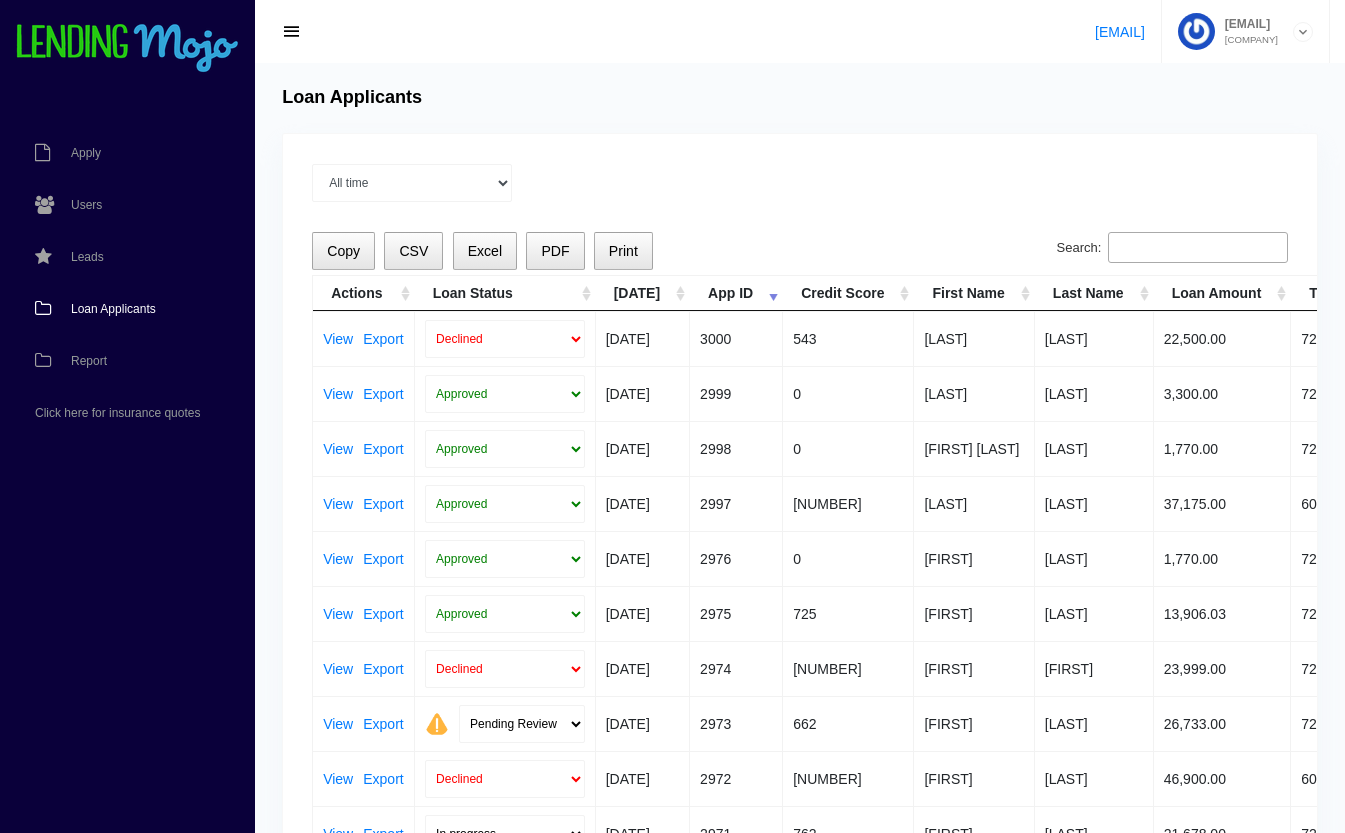 scroll, scrollTop: 0, scrollLeft: 0, axis: both 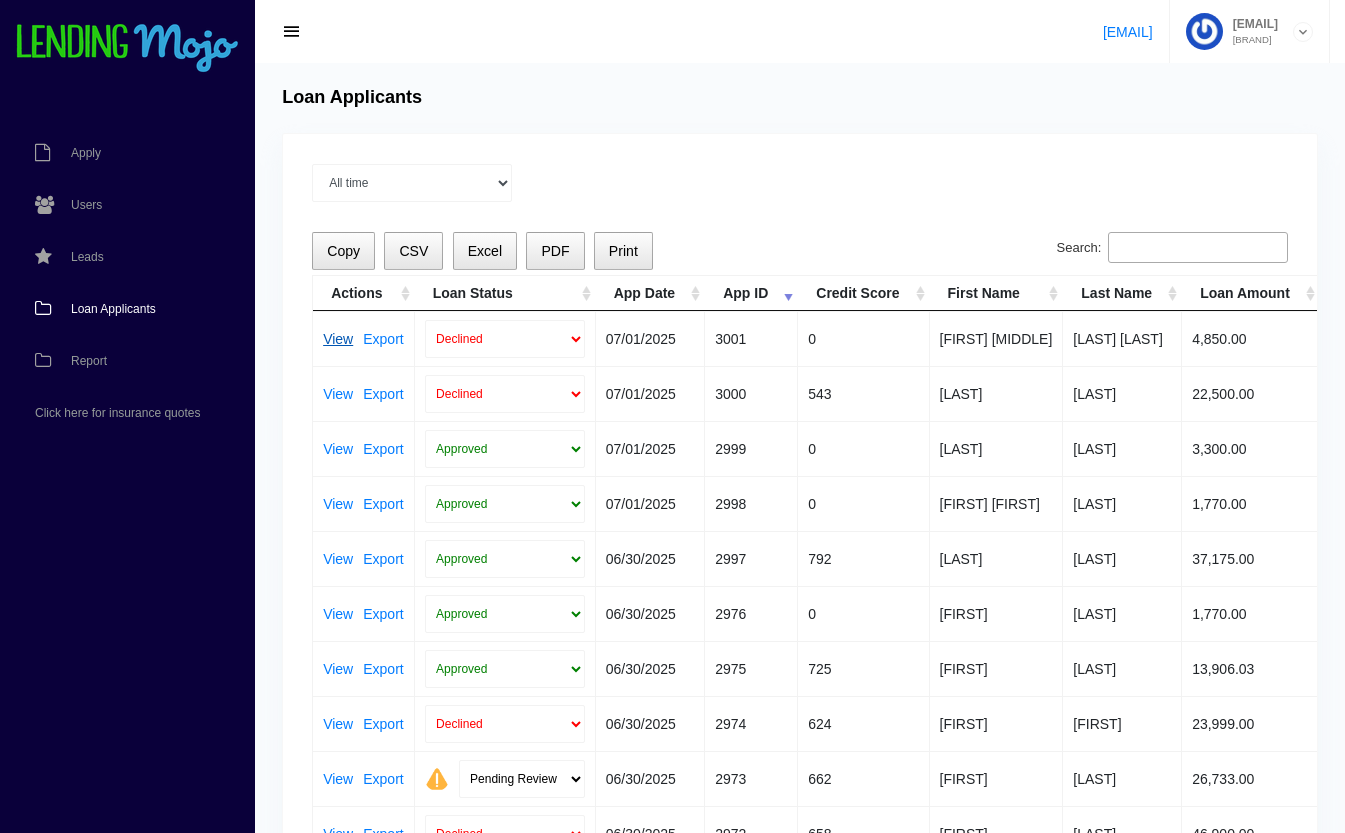 click on "View" at bounding box center [338, 339] 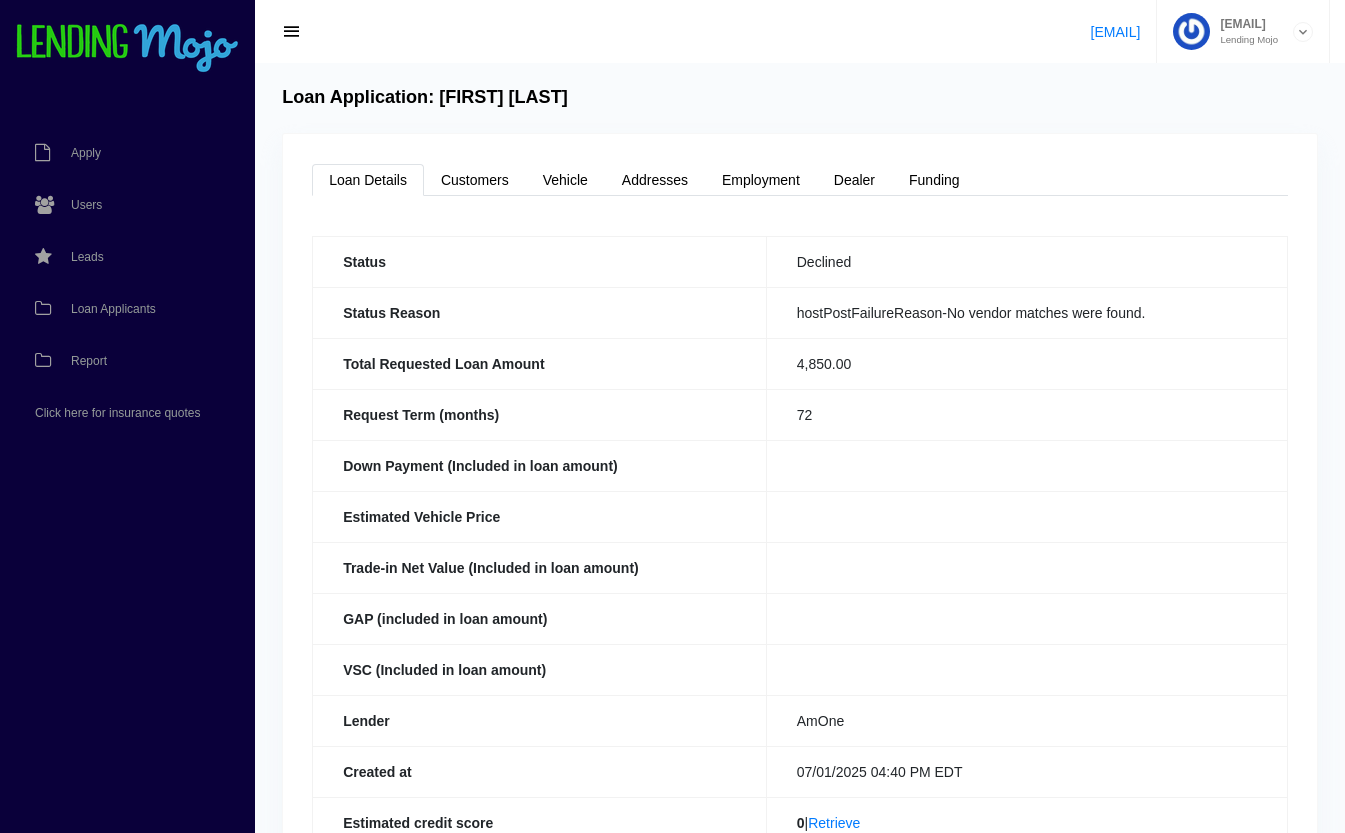 scroll, scrollTop: 0, scrollLeft: 0, axis: both 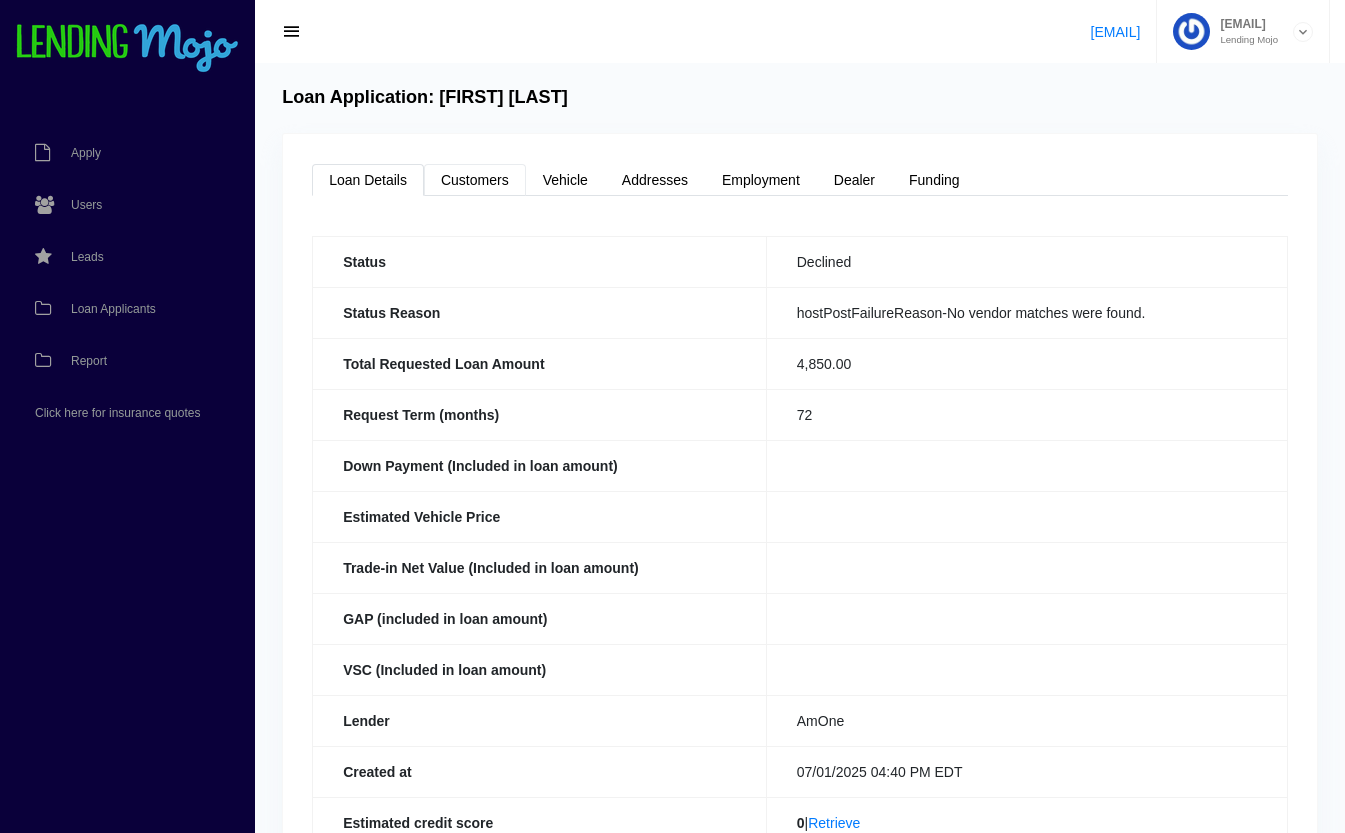click on "Customers" at bounding box center (475, 180) 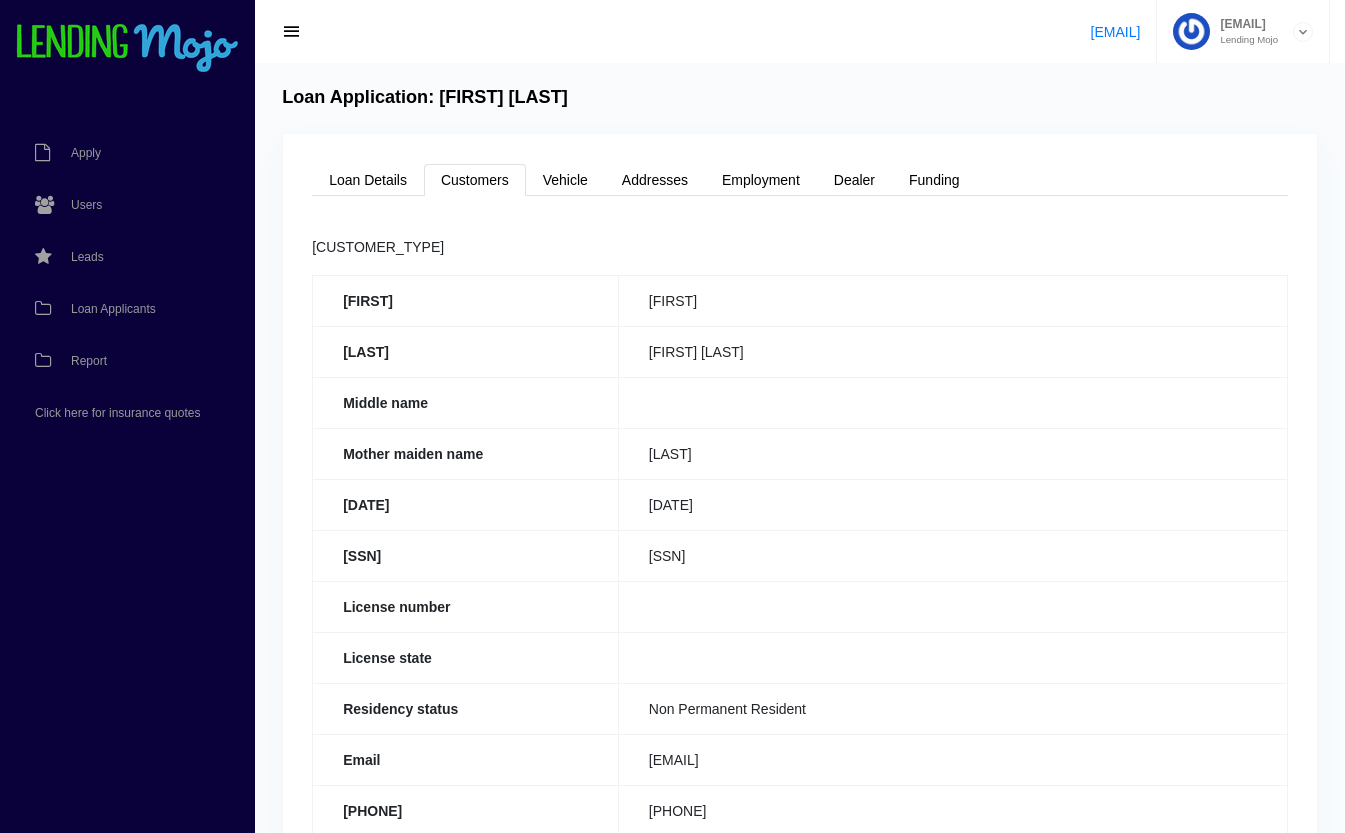drag, startPoint x: 753, startPoint y: 557, endPoint x: 640, endPoint y: 557, distance: 113 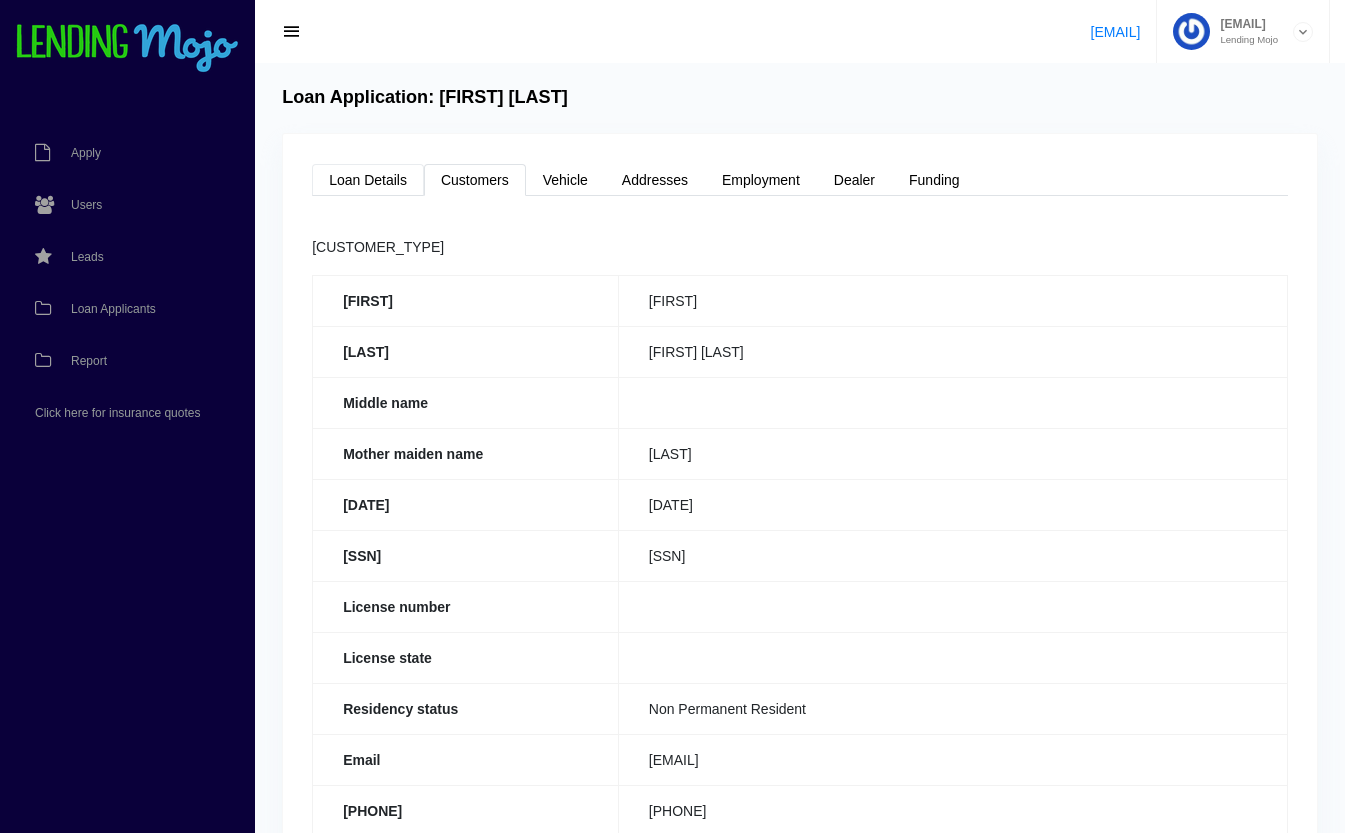 click on "Loan Details" at bounding box center (368, 180) 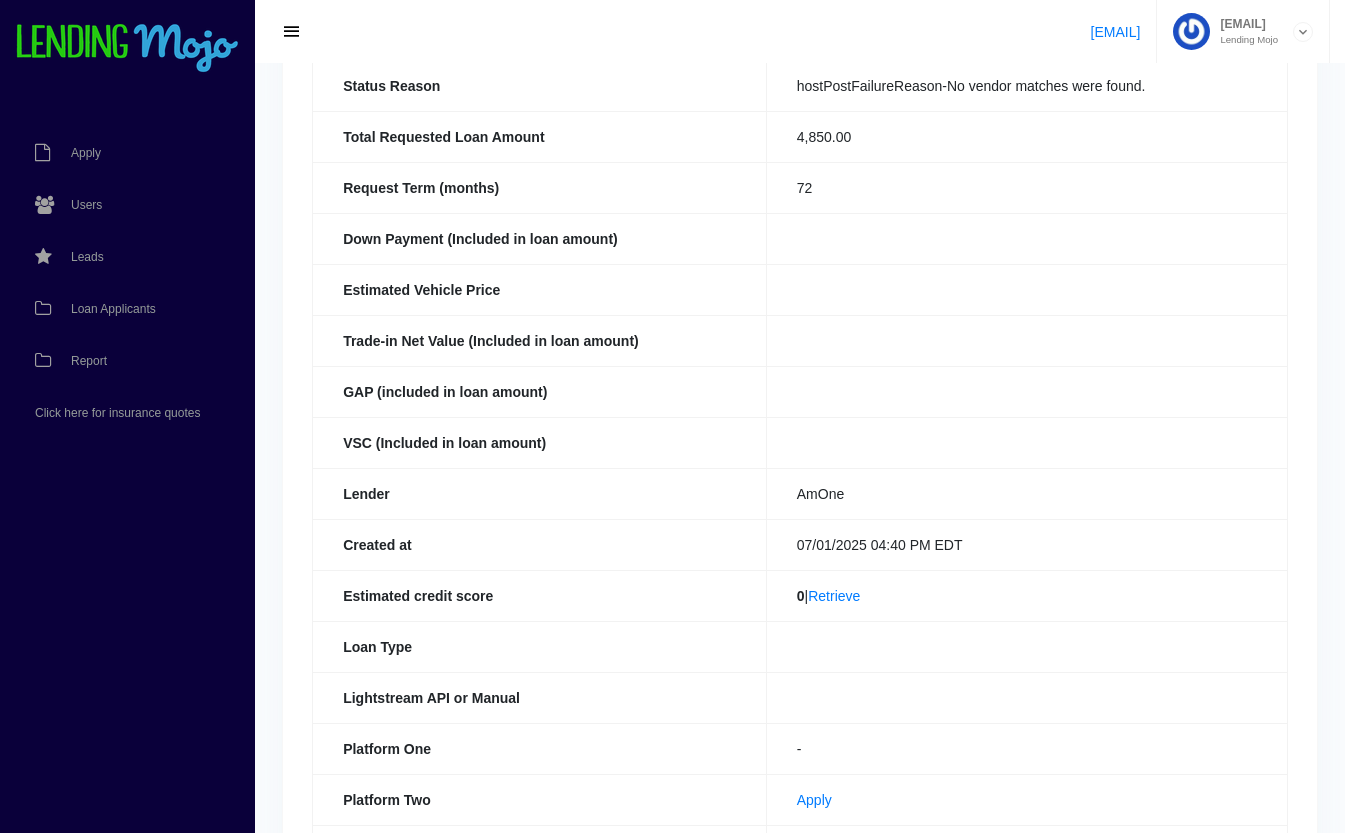 scroll, scrollTop: 228, scrollLeft: 0, axis: vertical 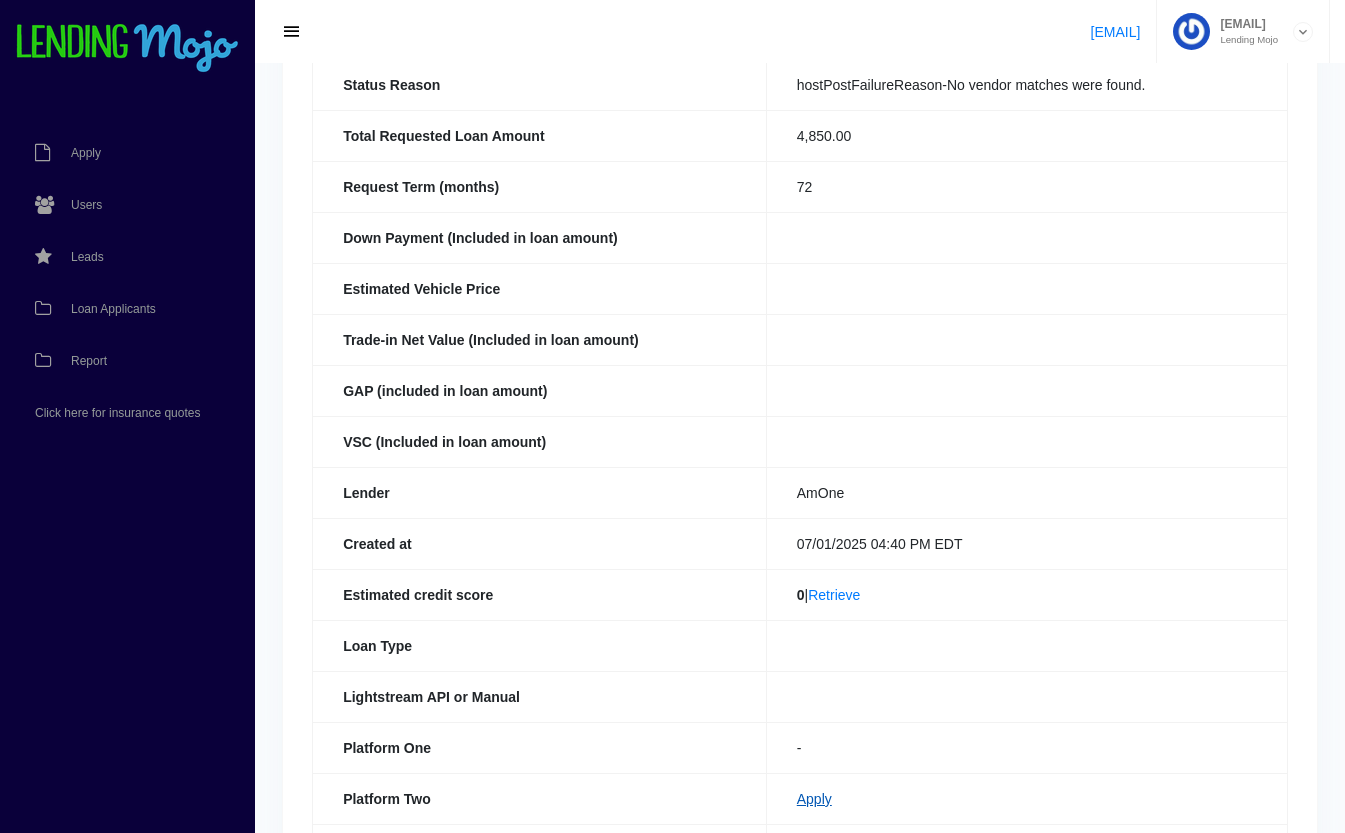 click on "Apply" at bounding box center (814, 799) 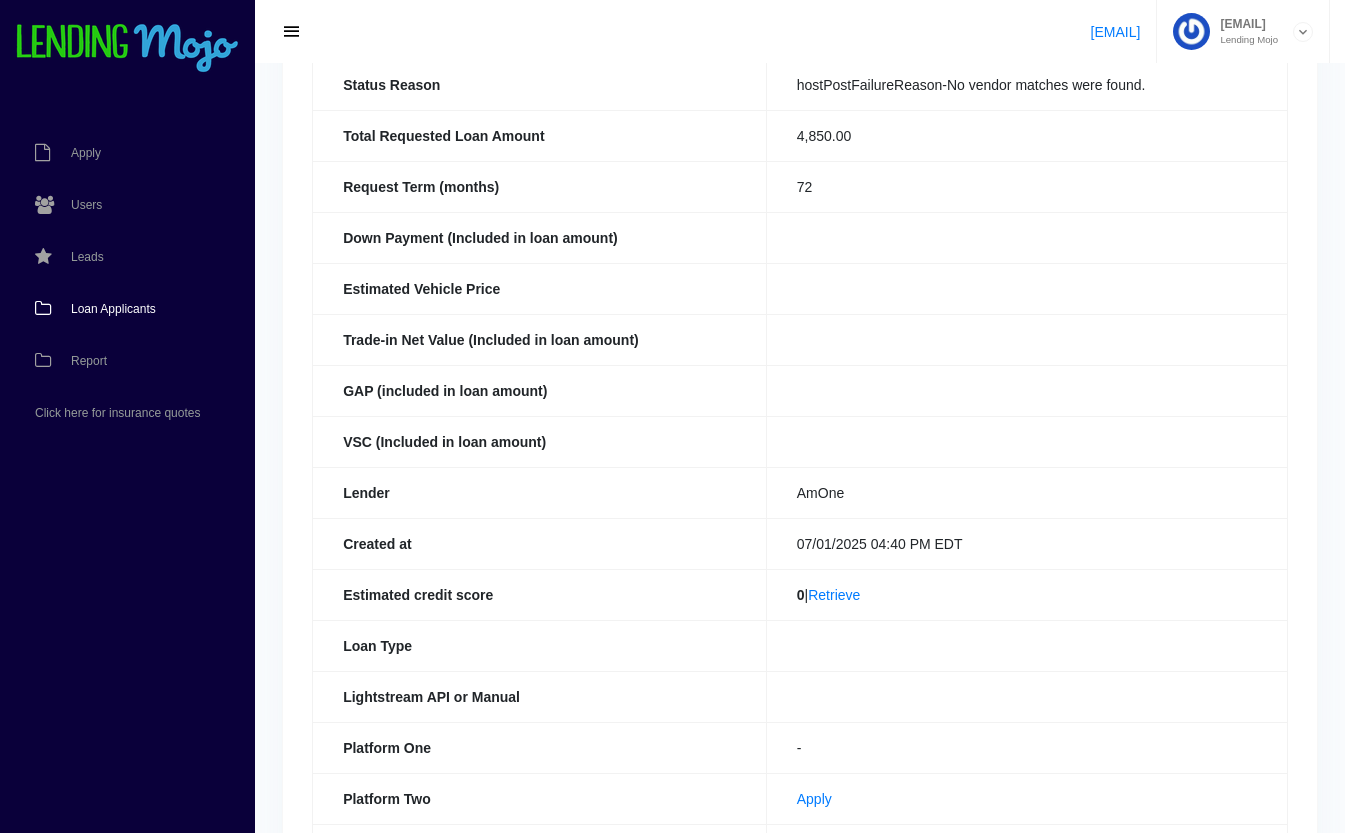 click on "[LOAN] [APPLICANTS]" at bounding box center [117, 309] 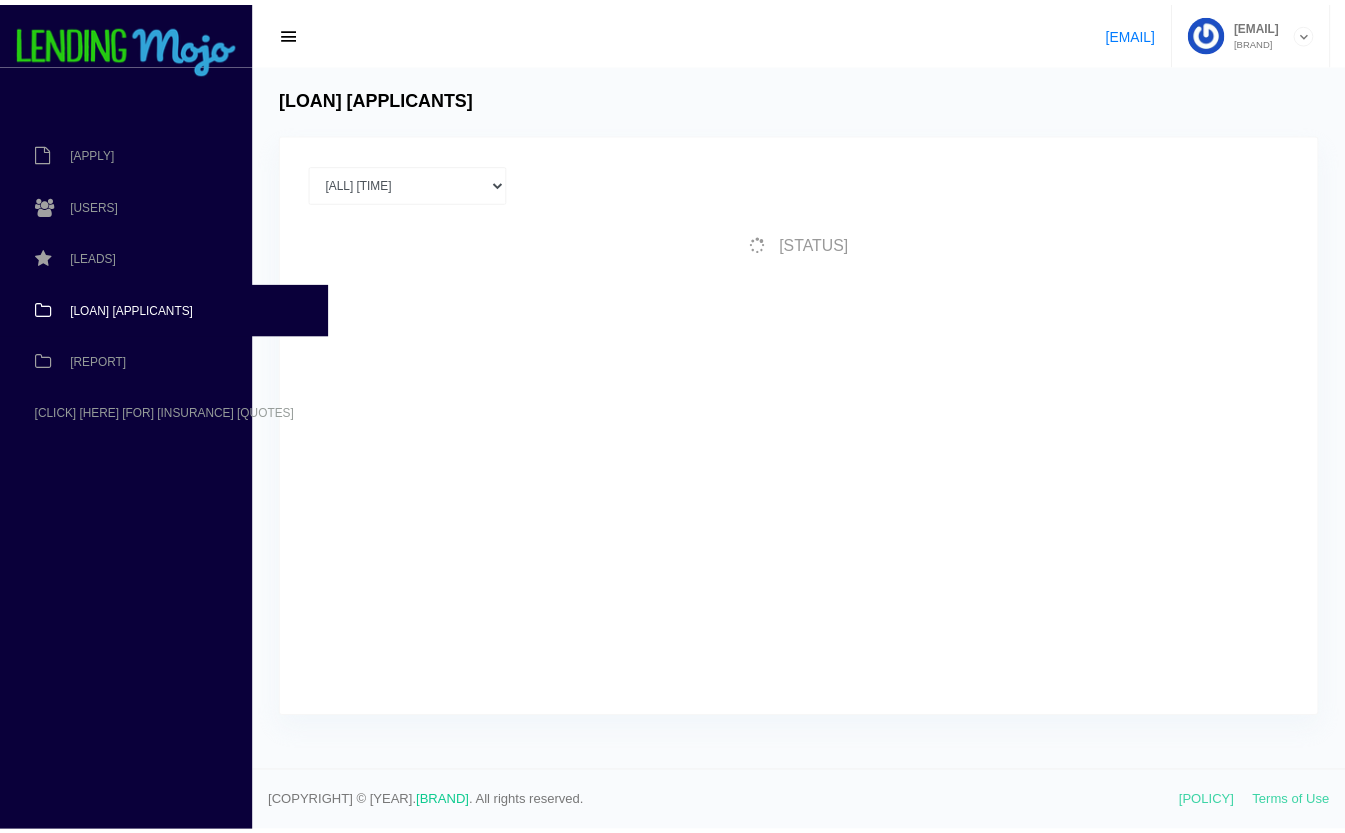 scroll, scrollTop: 0, scrollLeft: 0, axis: both 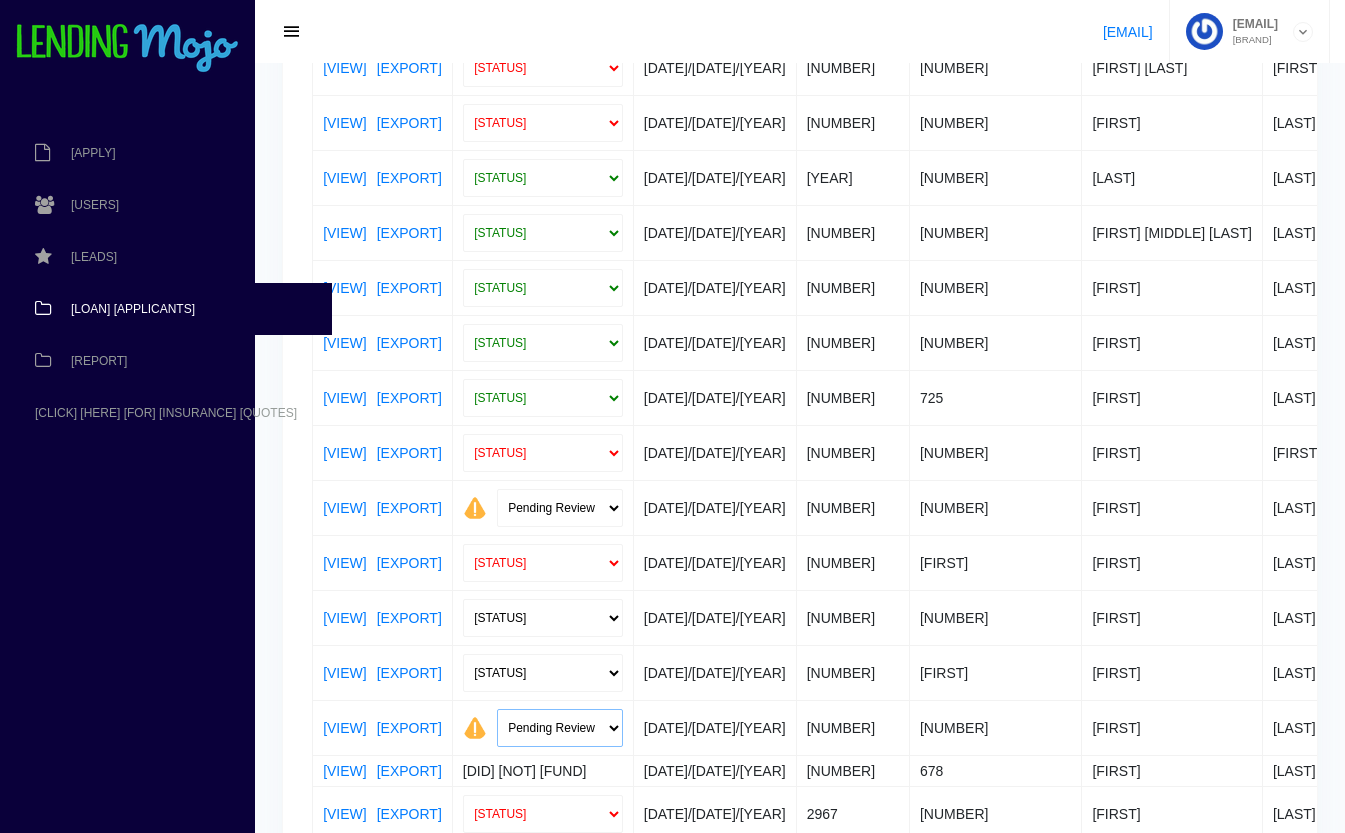 click on "[STATUS] [STATUS] [STATUS] [UNQUALIFIED]" at bounding box center (560, 728) 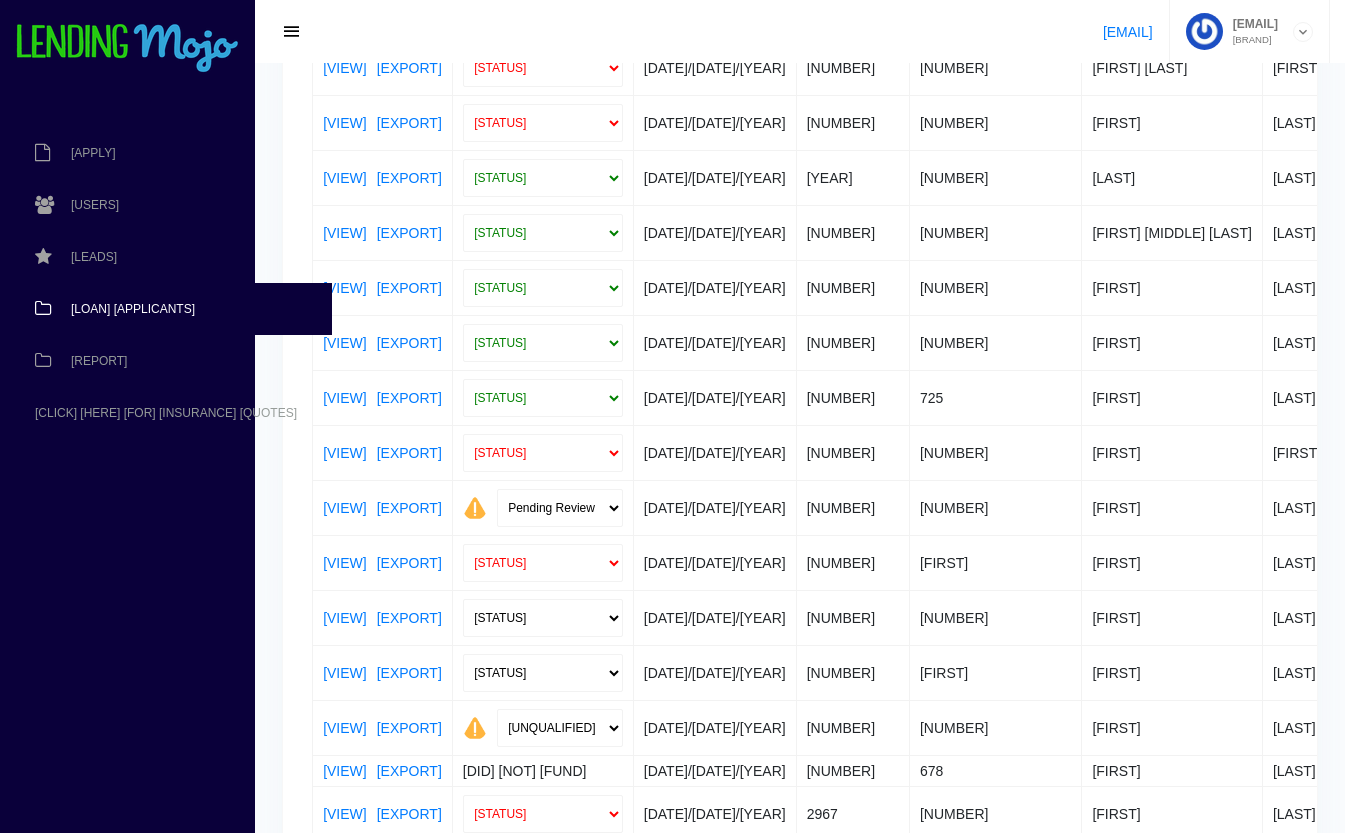 click on "[STATUS] [STATUS] [STATUS] [UNQUALIFIED]" at bounding box center (560, 728) 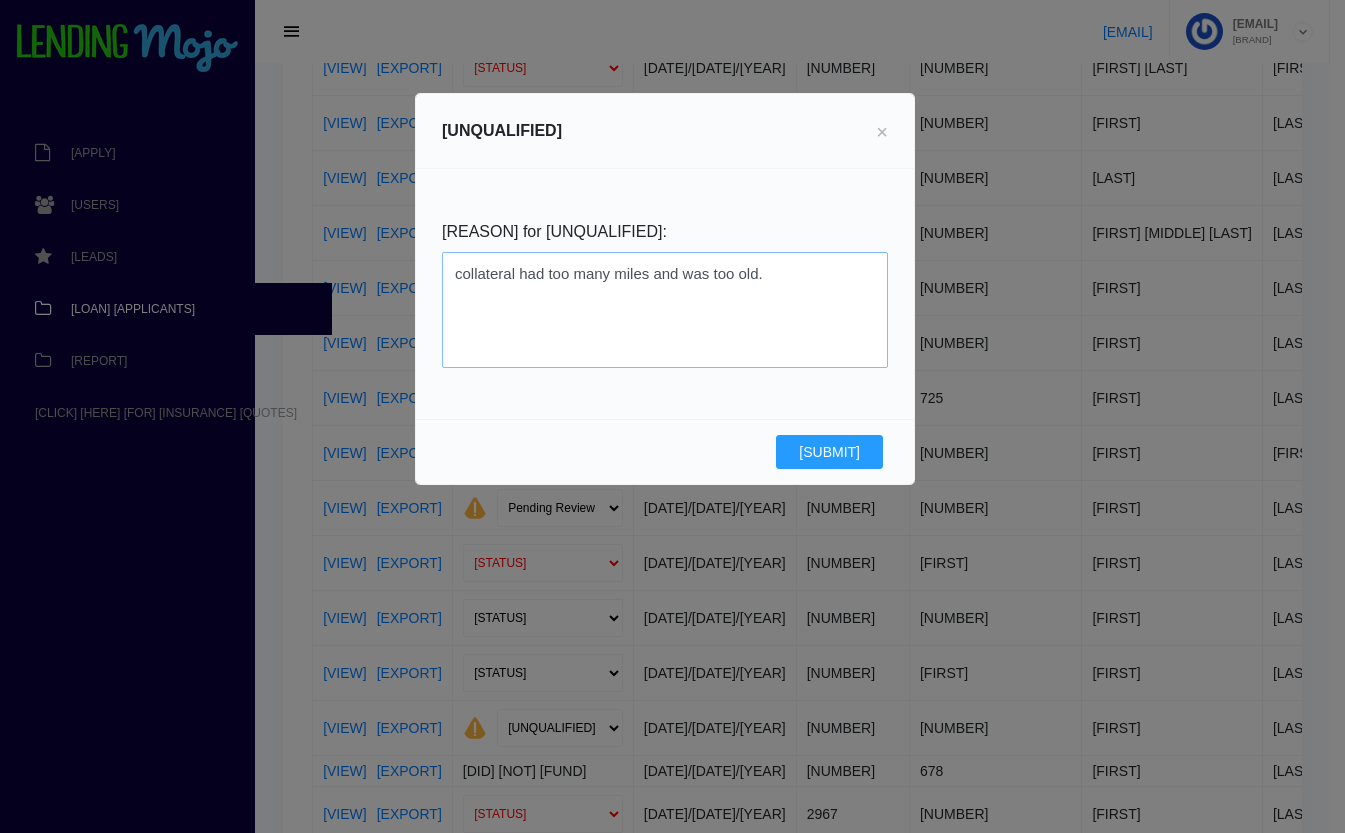 drag, startPoint x: 814, startPoint y: 285, endPoint x: 215, endPoint y: 206, distance: 604.1871 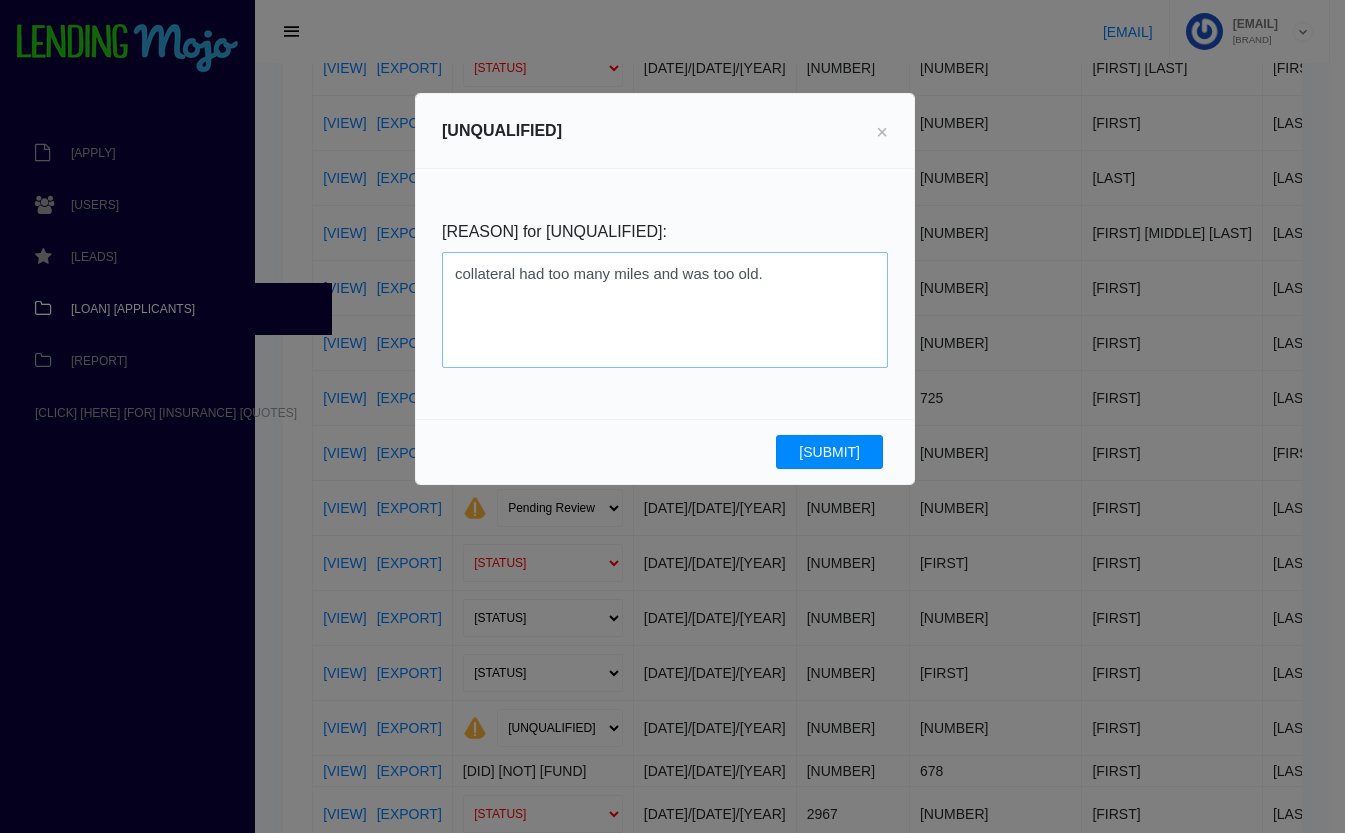 type on "collateral had too many miles and was too old." 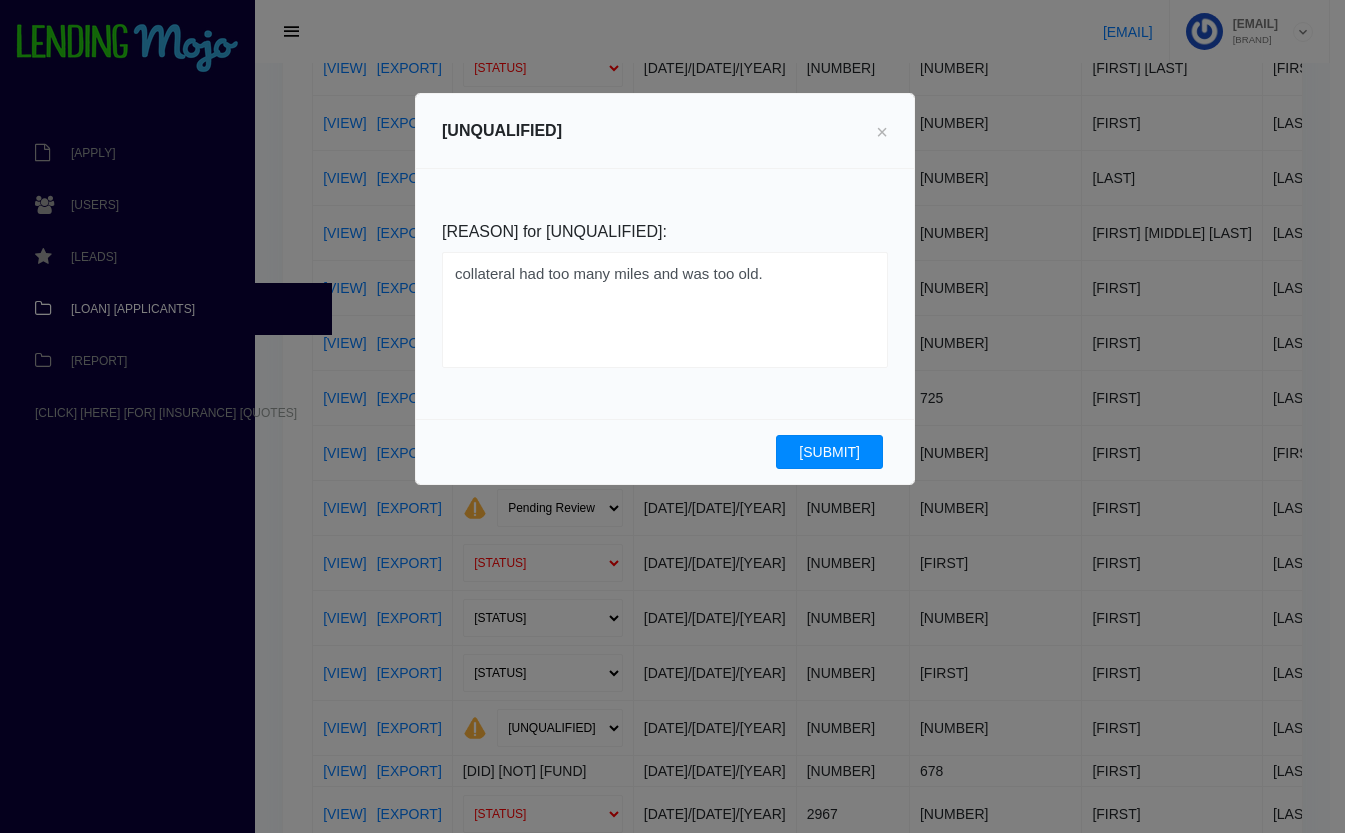 click on "Submit" at bounding box center (829, 452) 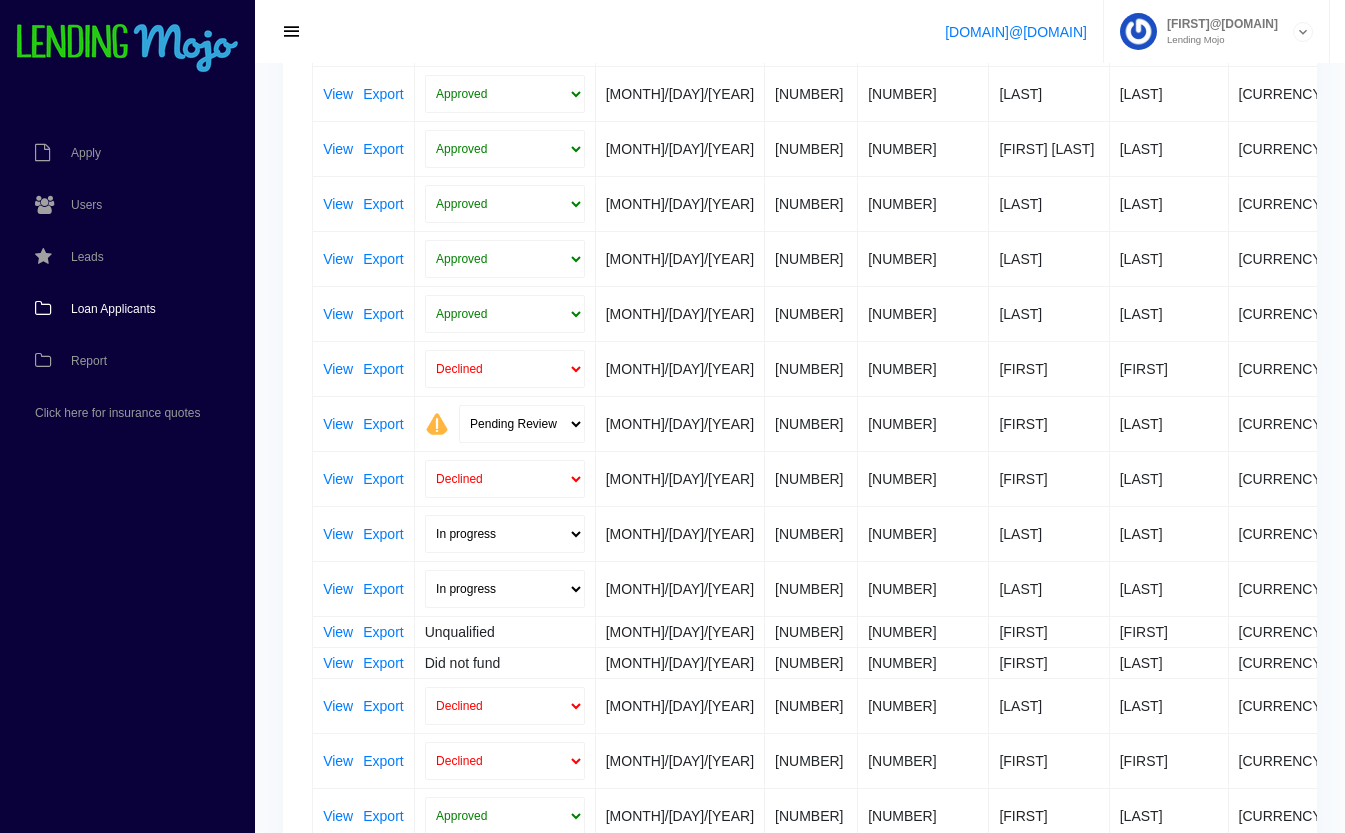 scroll, scrollTop: 430, scrollLeft: 0, axis: vertical 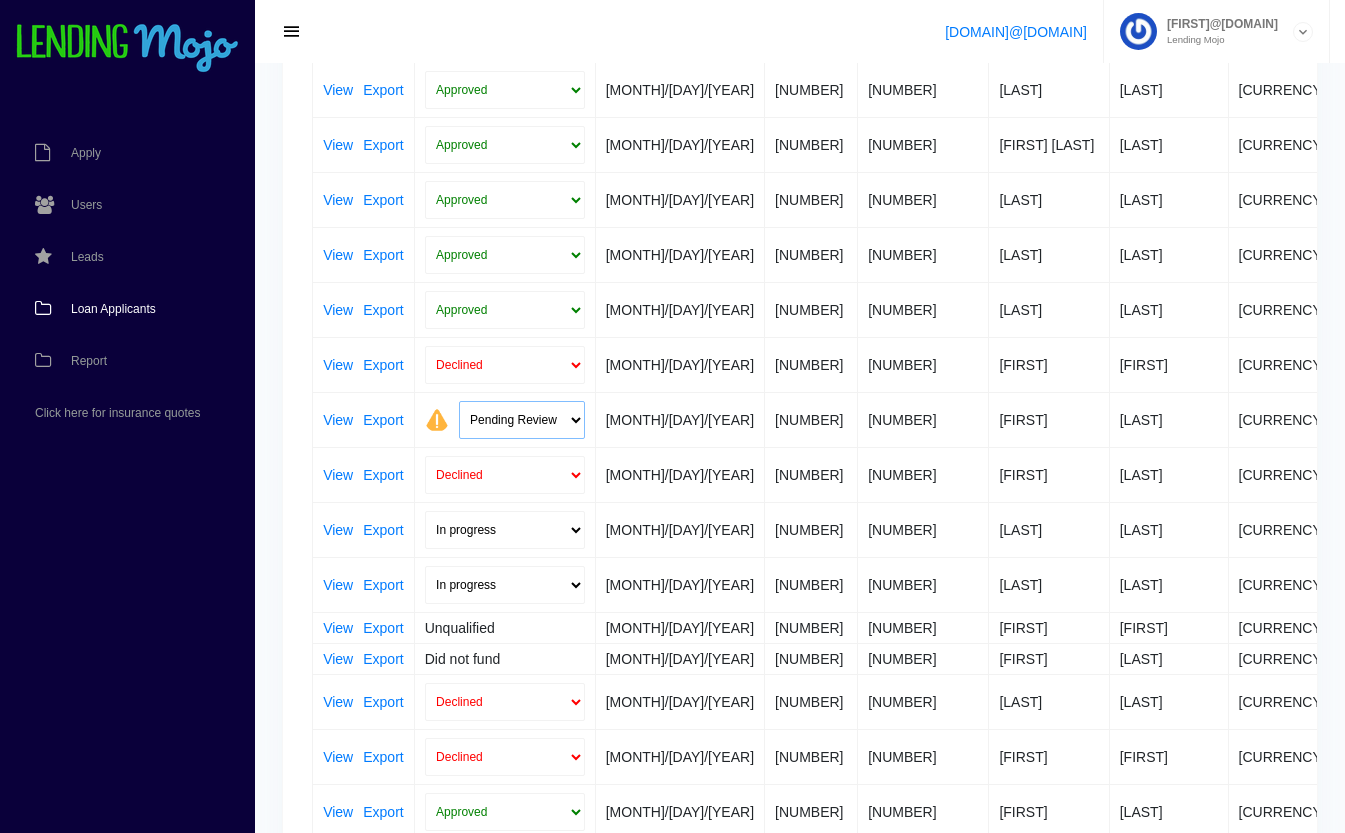 click on "Pending Review Approve Decline Unqualified" at bounding box center [522, 420] 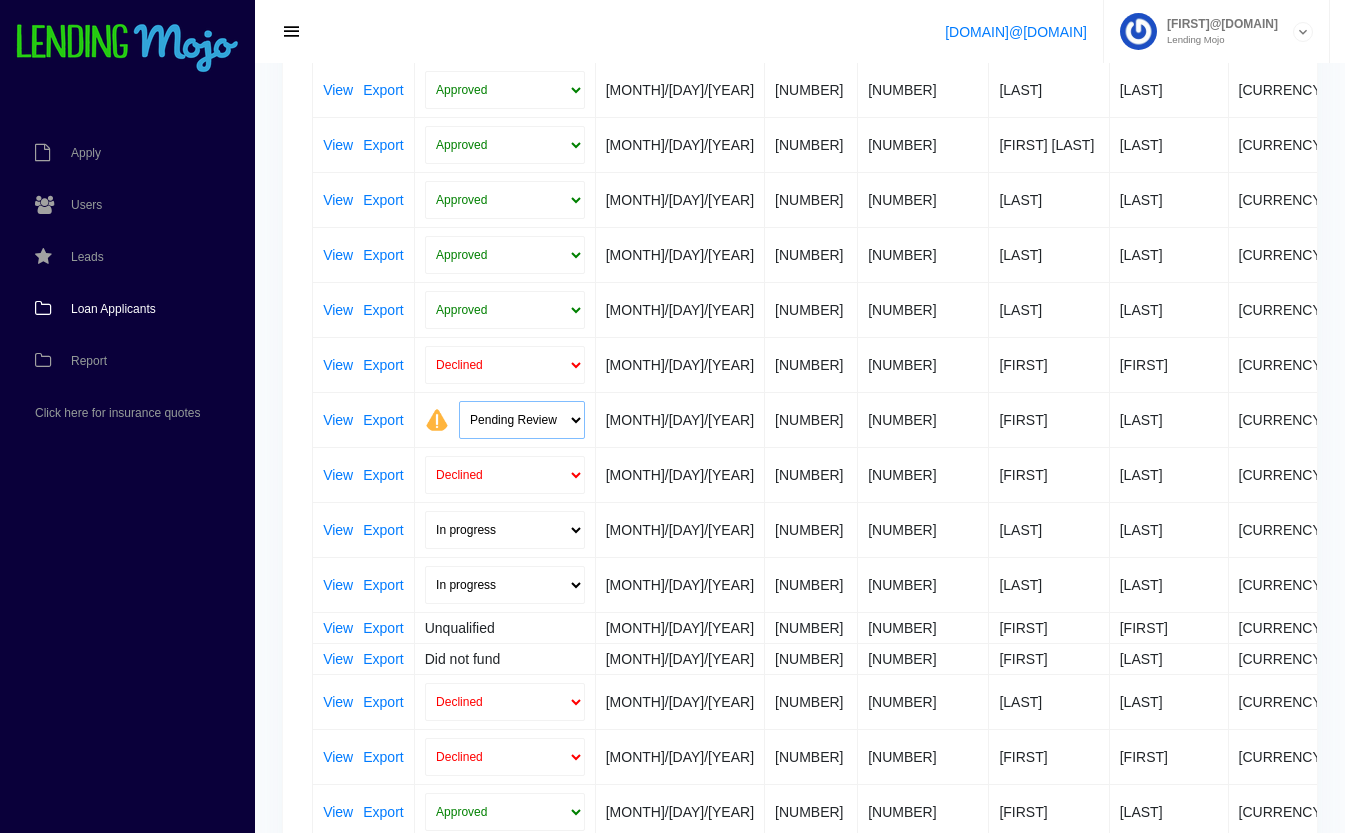 select on "unqualified" 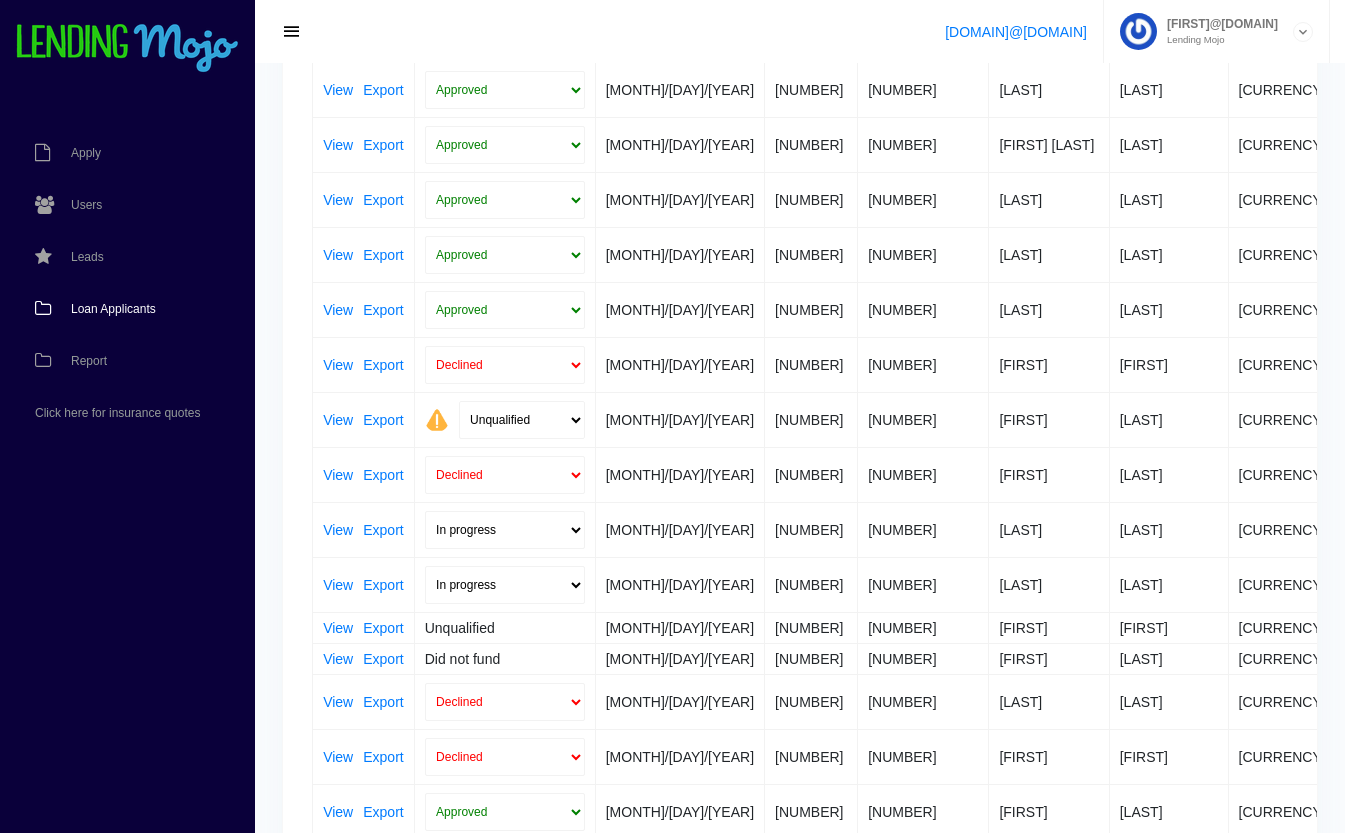 click on "[STATUS] [STATUS] [STATUS] [UNQUALIFIED]" at bounding box center [522, 420] 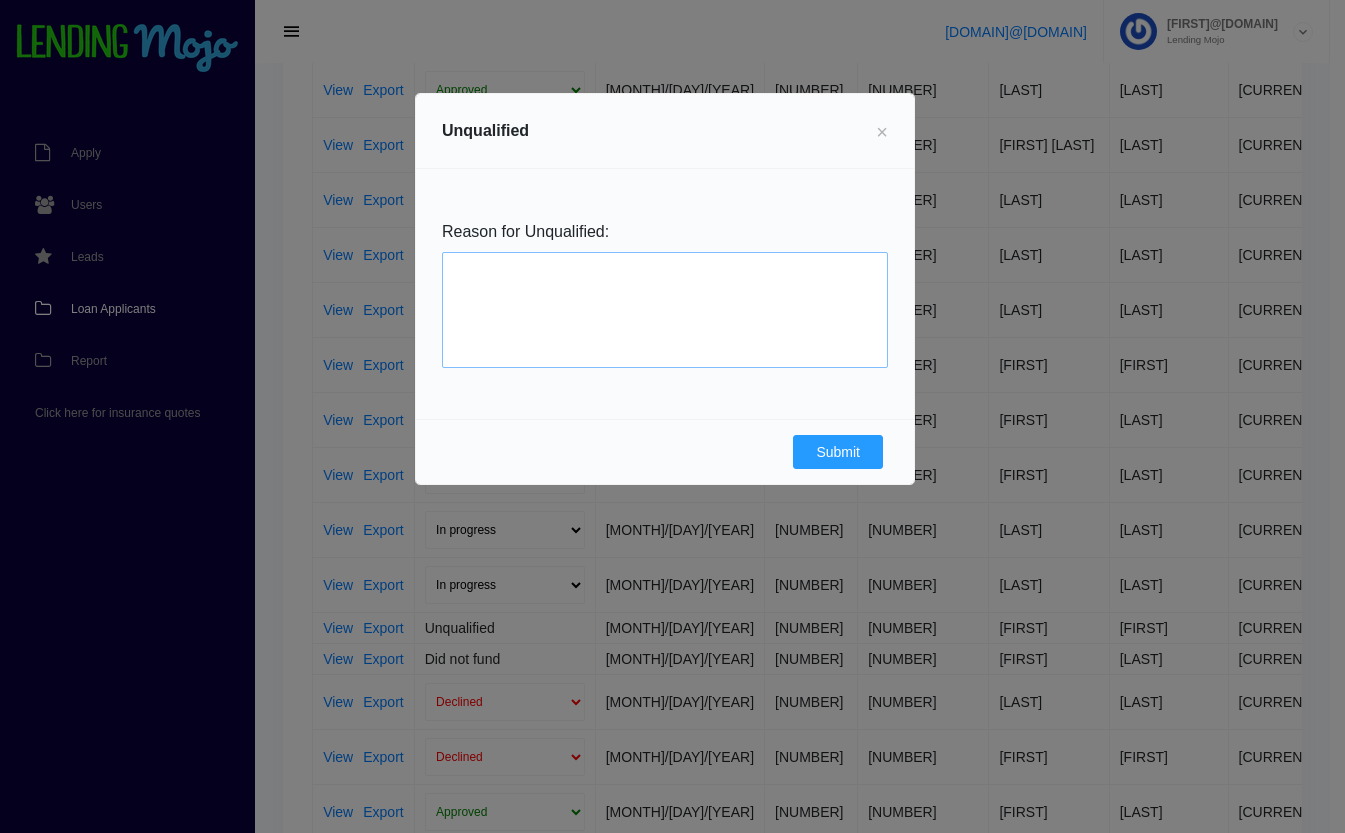 paste on "collateral had too many miles and was too old." 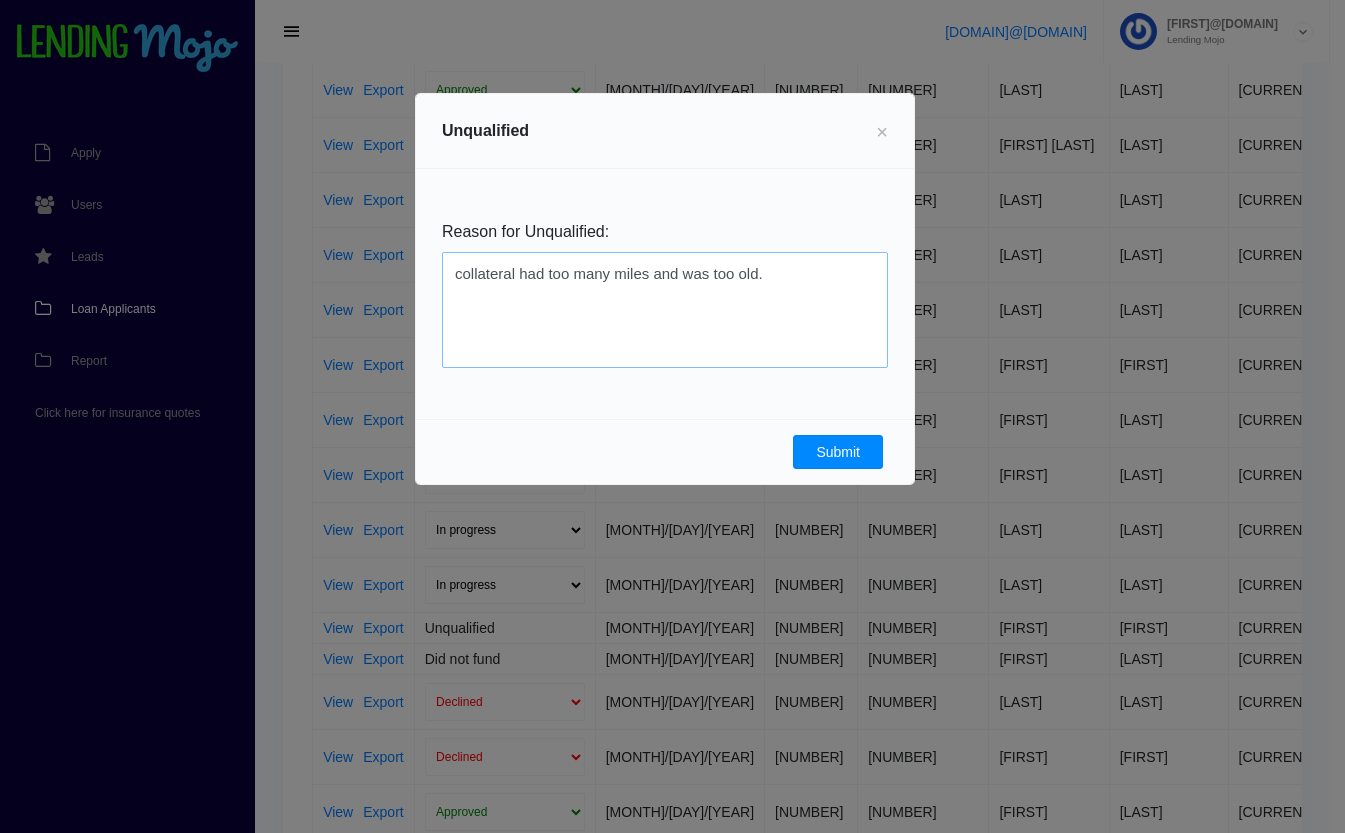 type on "collateral had too many miles and was too old." 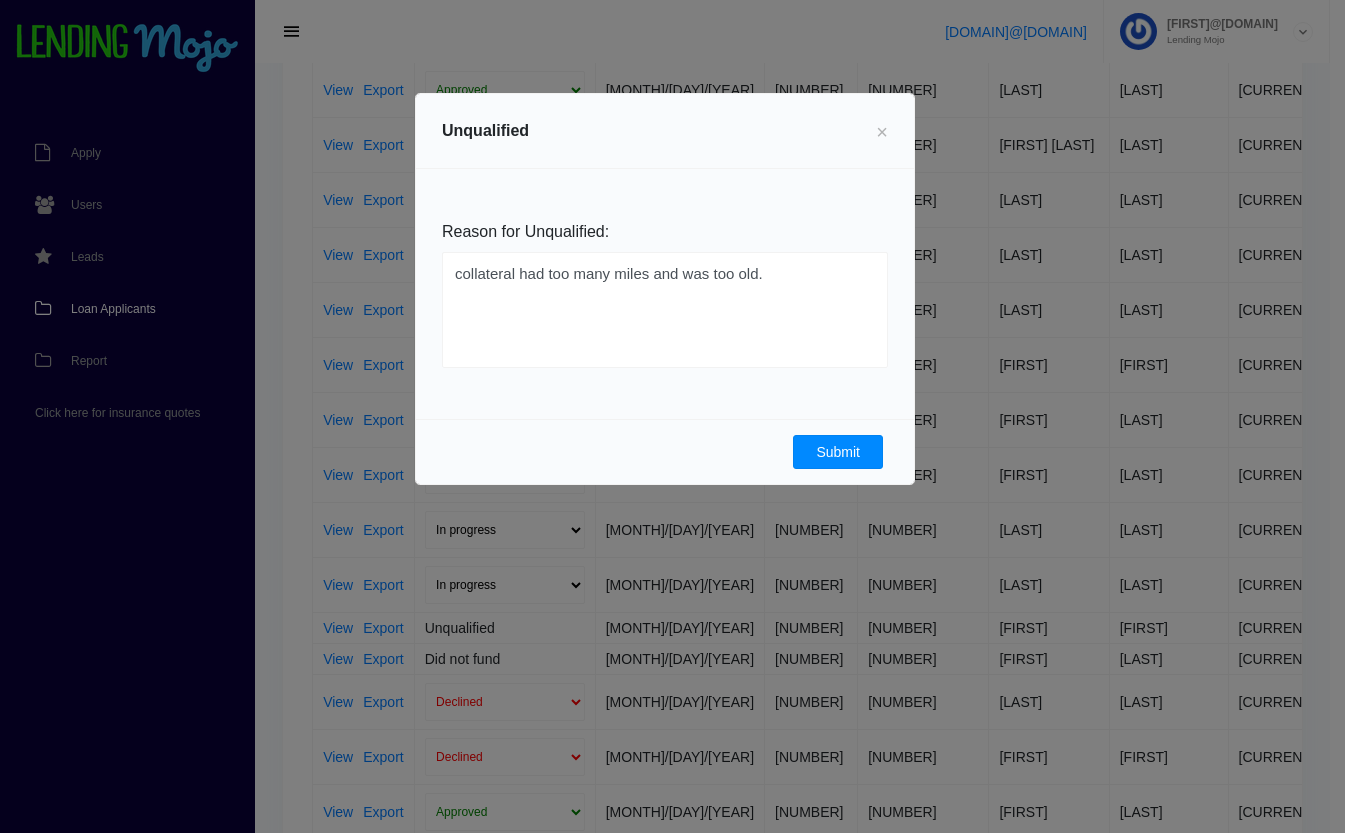 click on "[SUBMIT]" at bounding box center (838, 452) 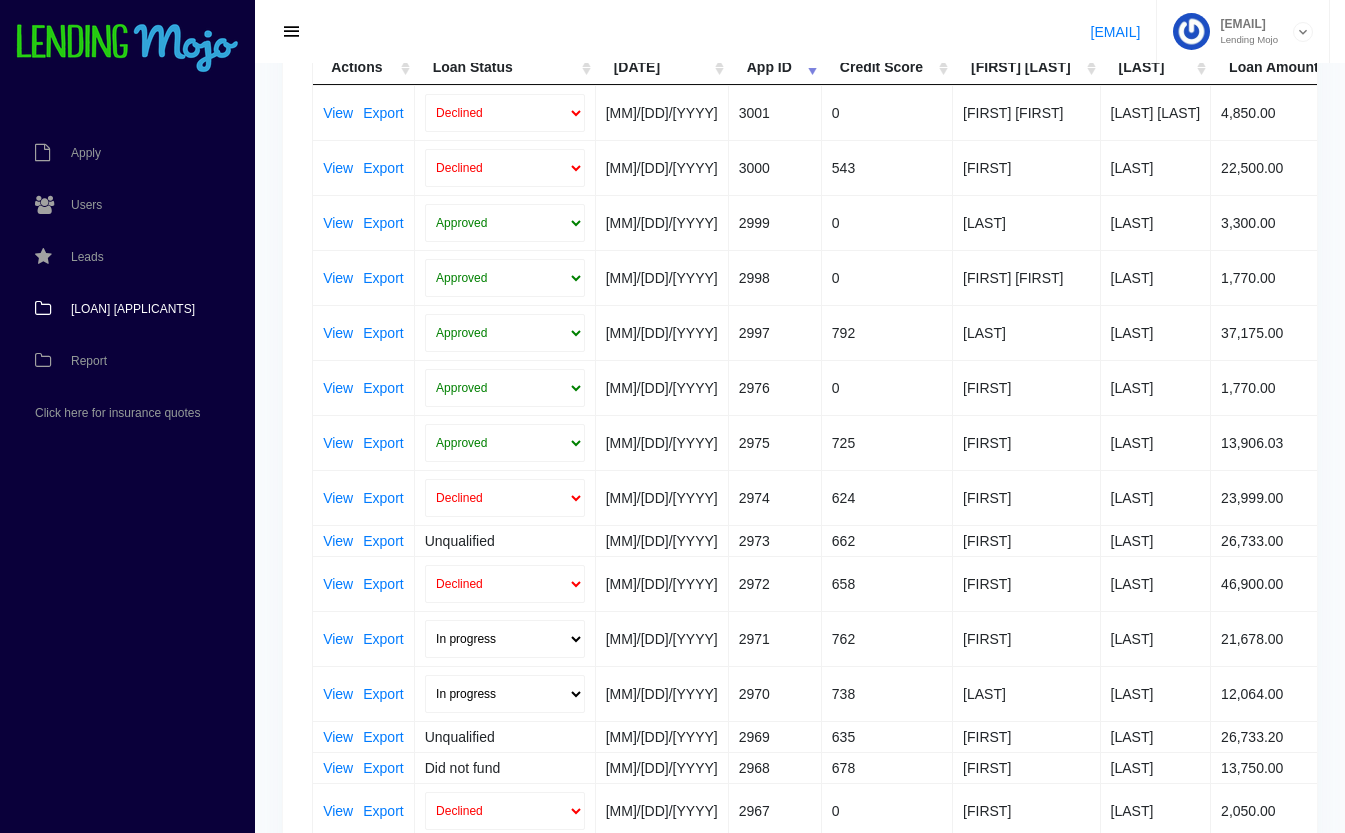 scroll, scrollTop: 304, scrollLeft: 0, axis: vertical 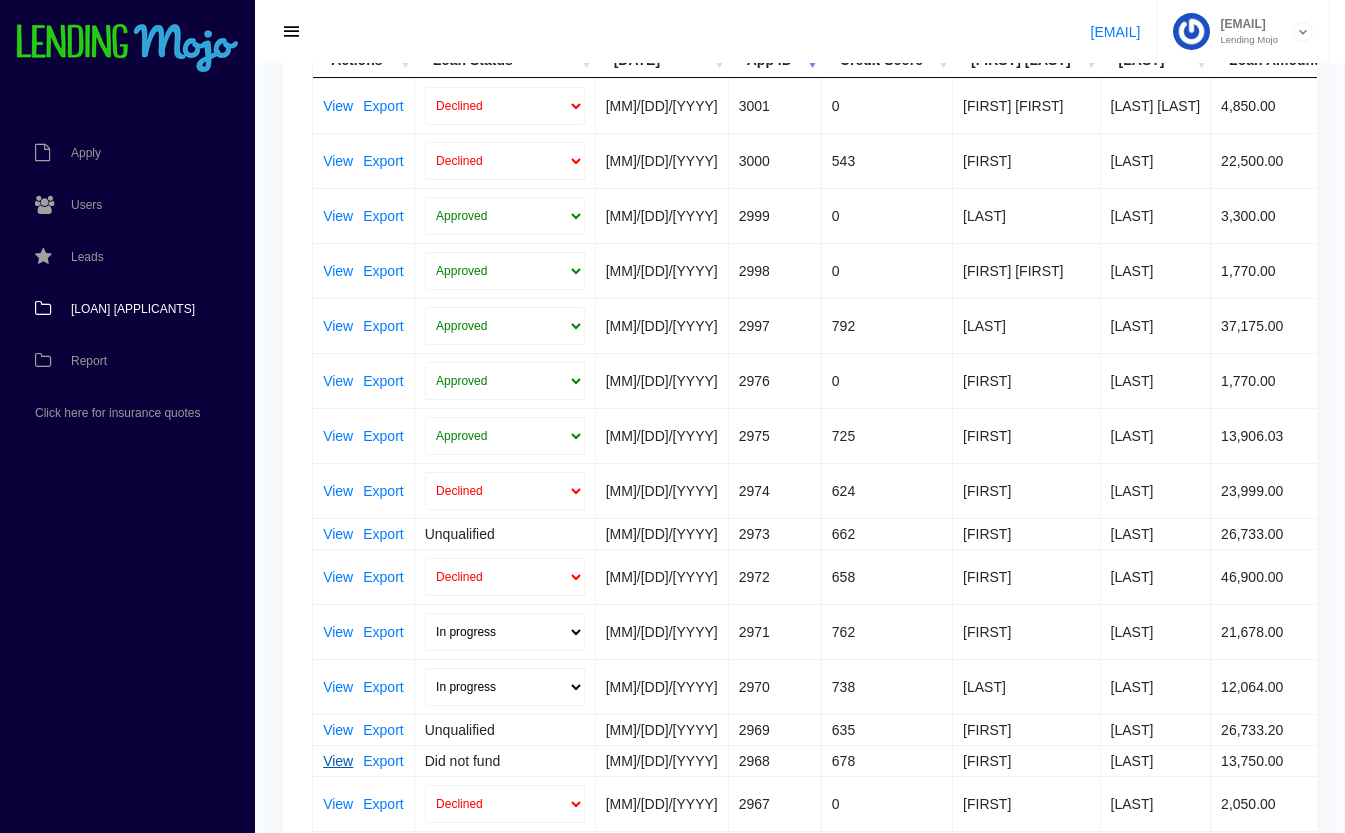 click on "View" at bounding box center (338, 761) 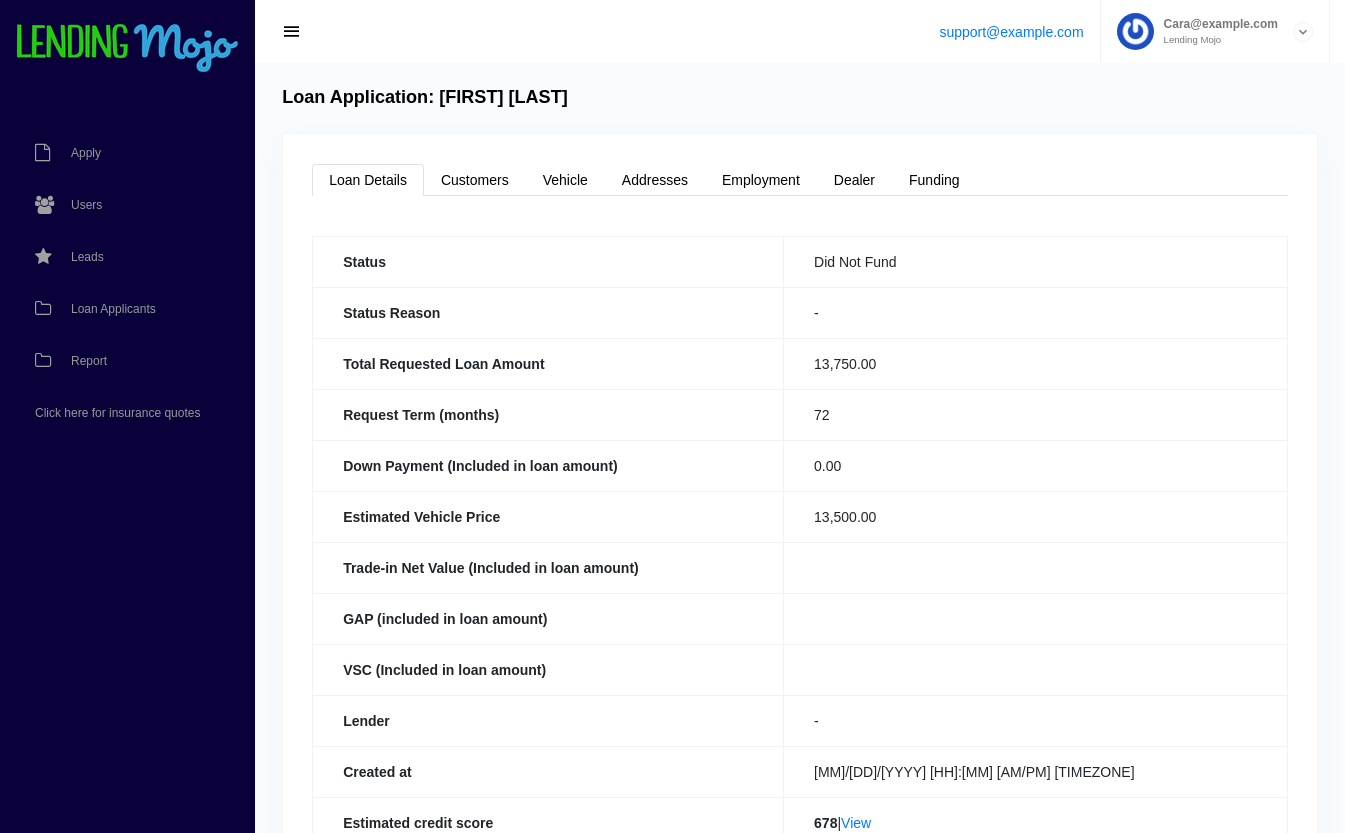 scroll, scrollTop: 0, scrollLeft: 0, axis: both 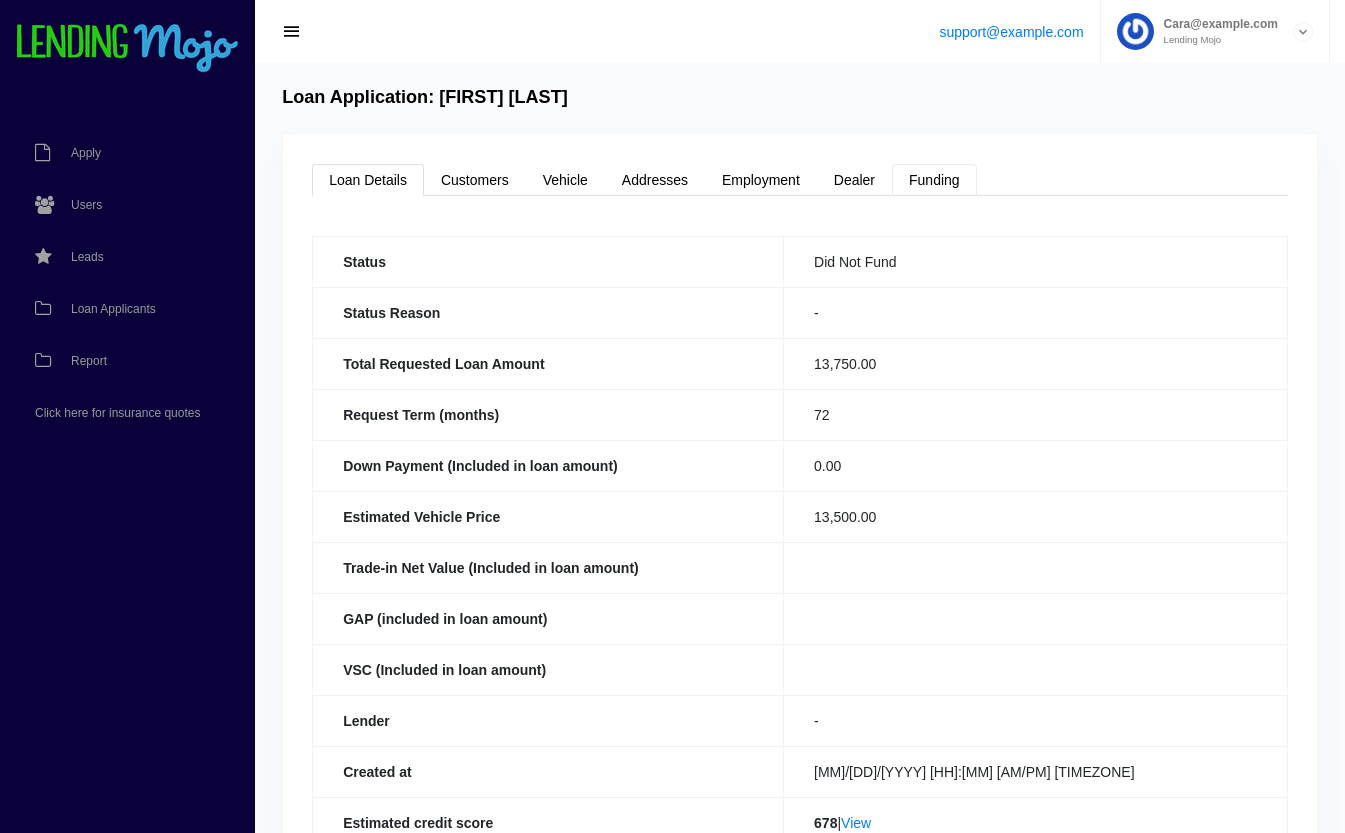 click on "Funding" at bounding box center (934, 180) 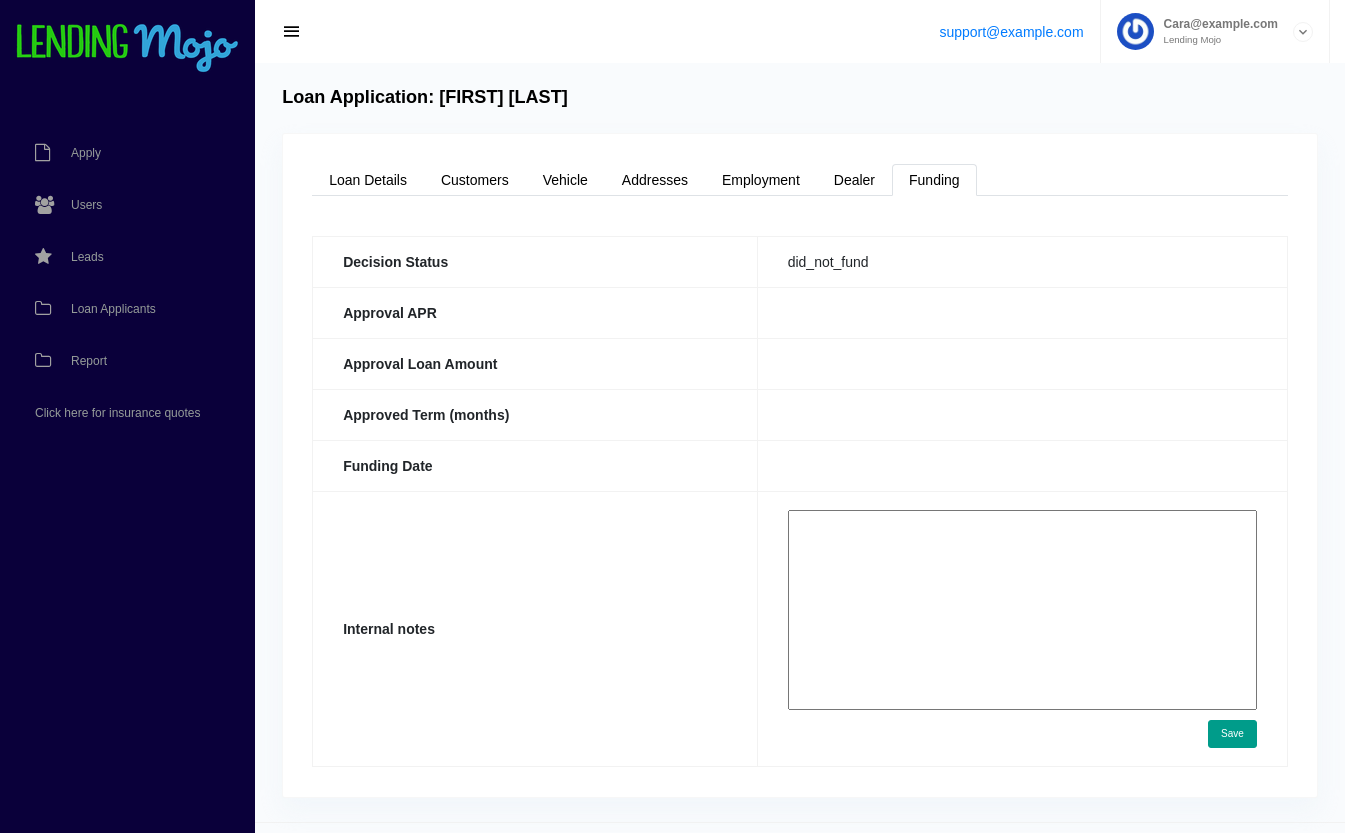 click at bounding box center (1022, 610) 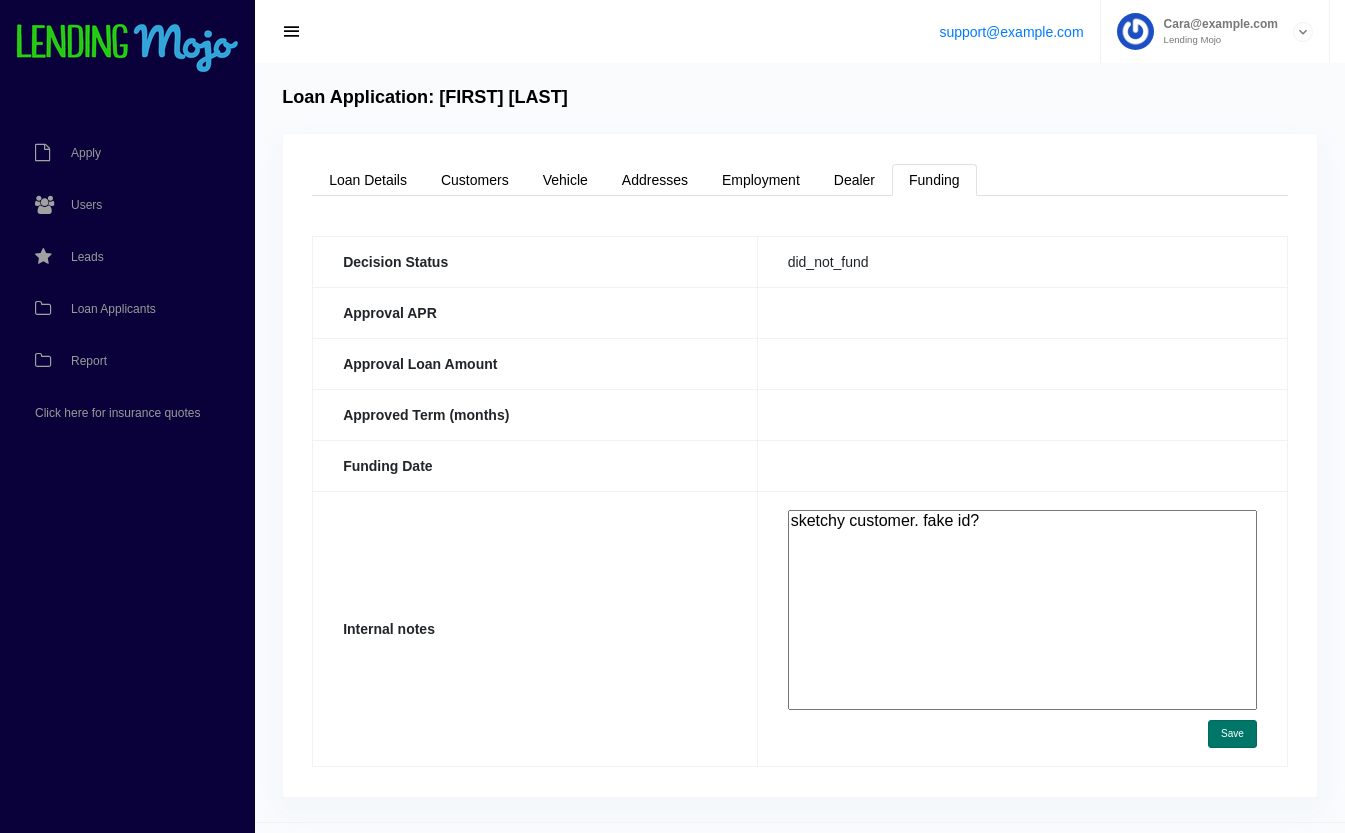 type on "sketchy customer. fake id?" 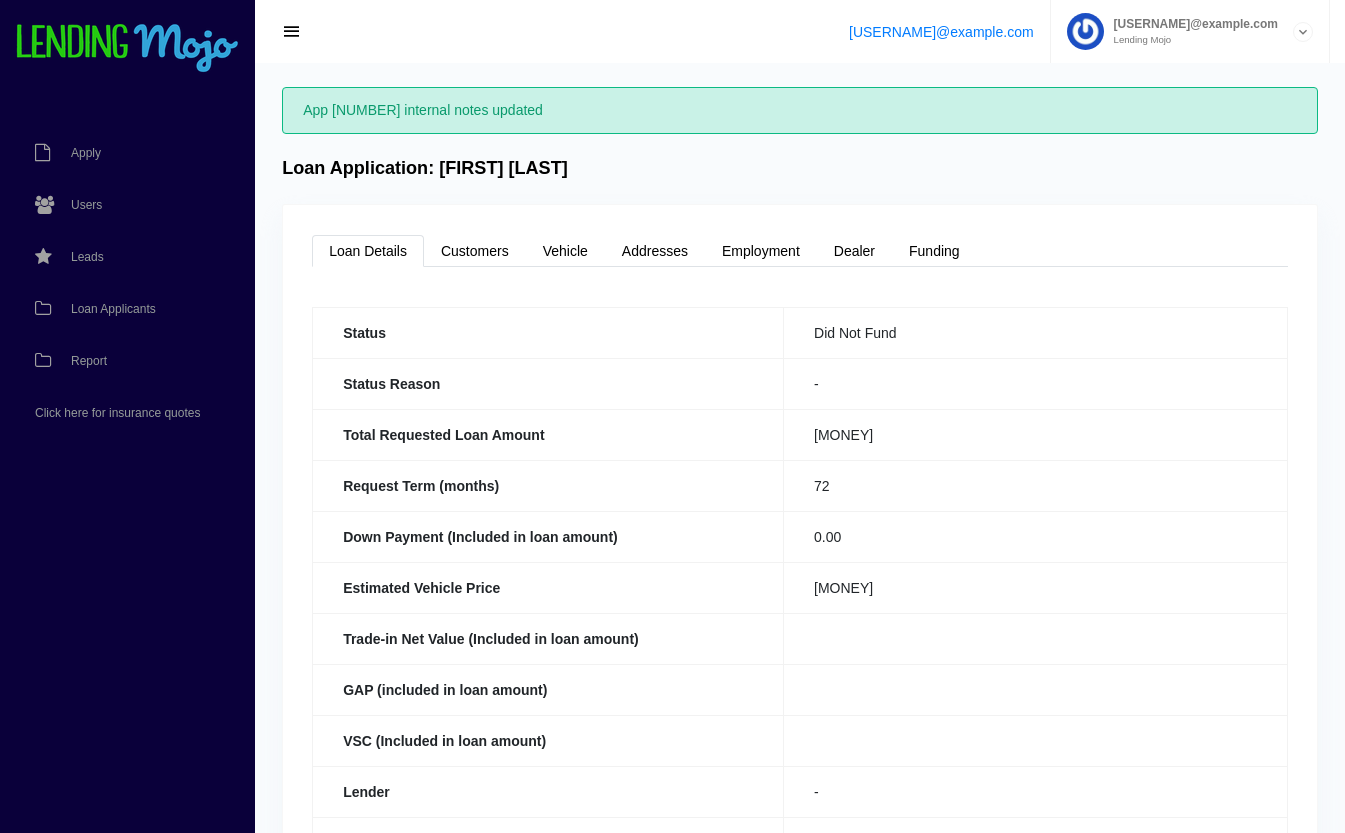 scroll, scrollTop: 0, scrollLeft: 0, axis: both 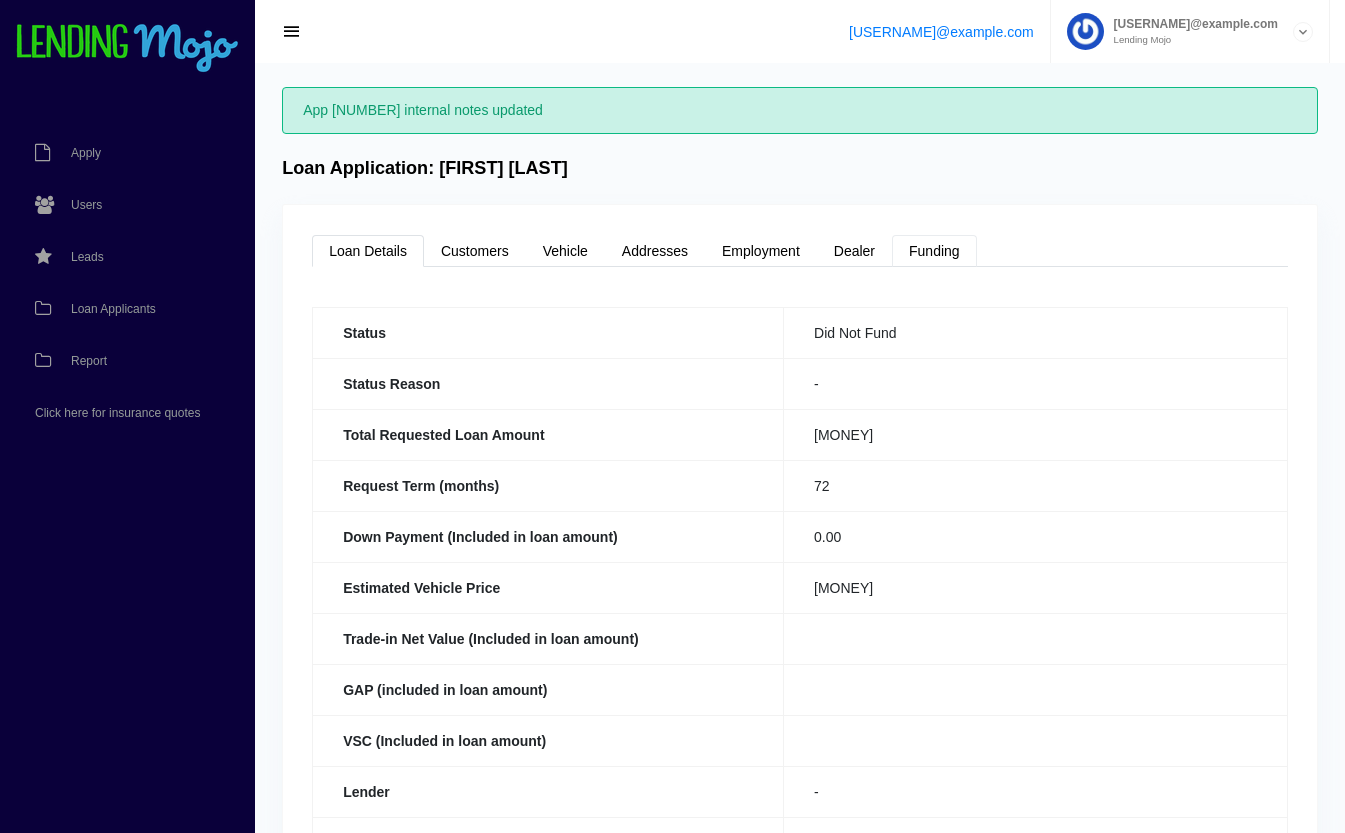 click on "Funding" at bounding box center (934, 251) 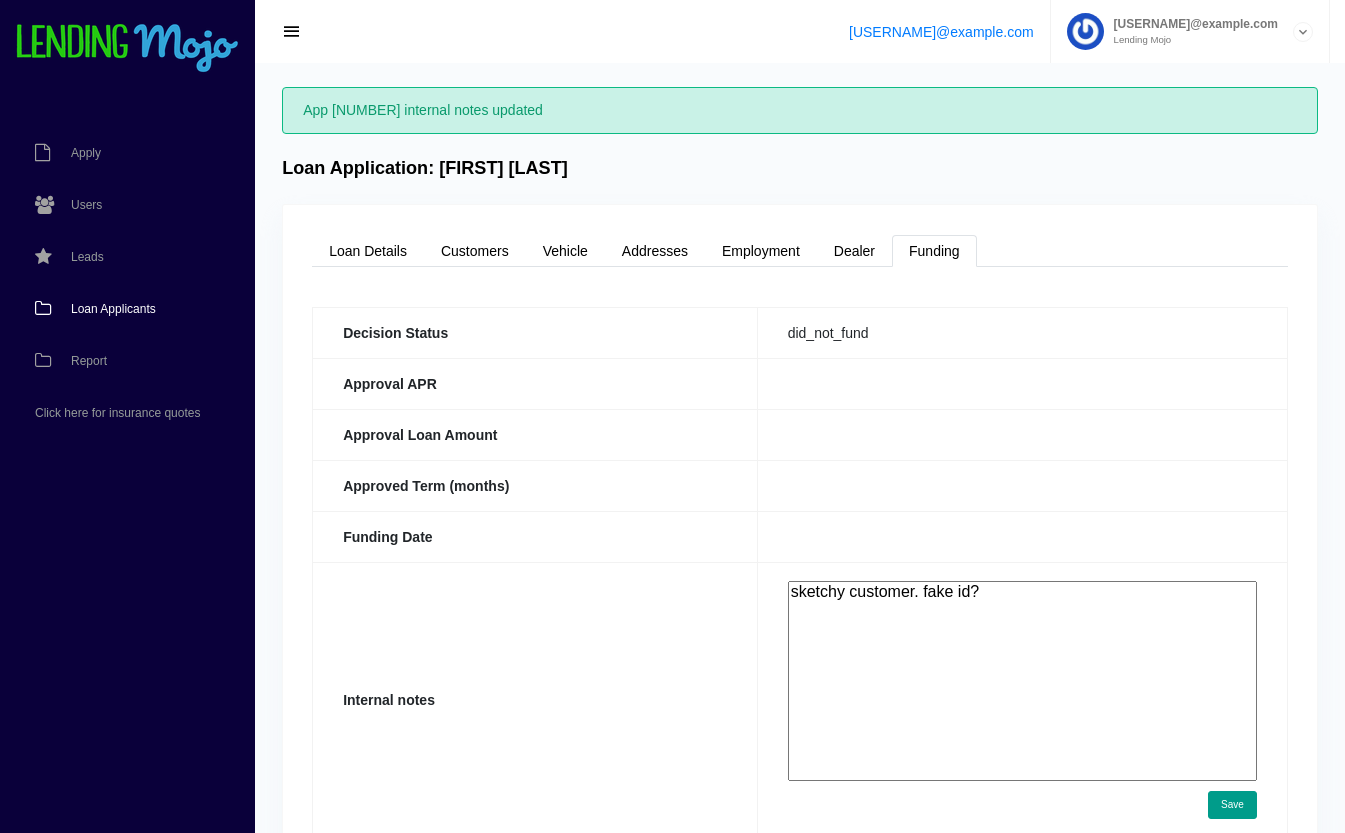click on "[LOAN] [APPLICANTS]" at bounding box center (113, 309) 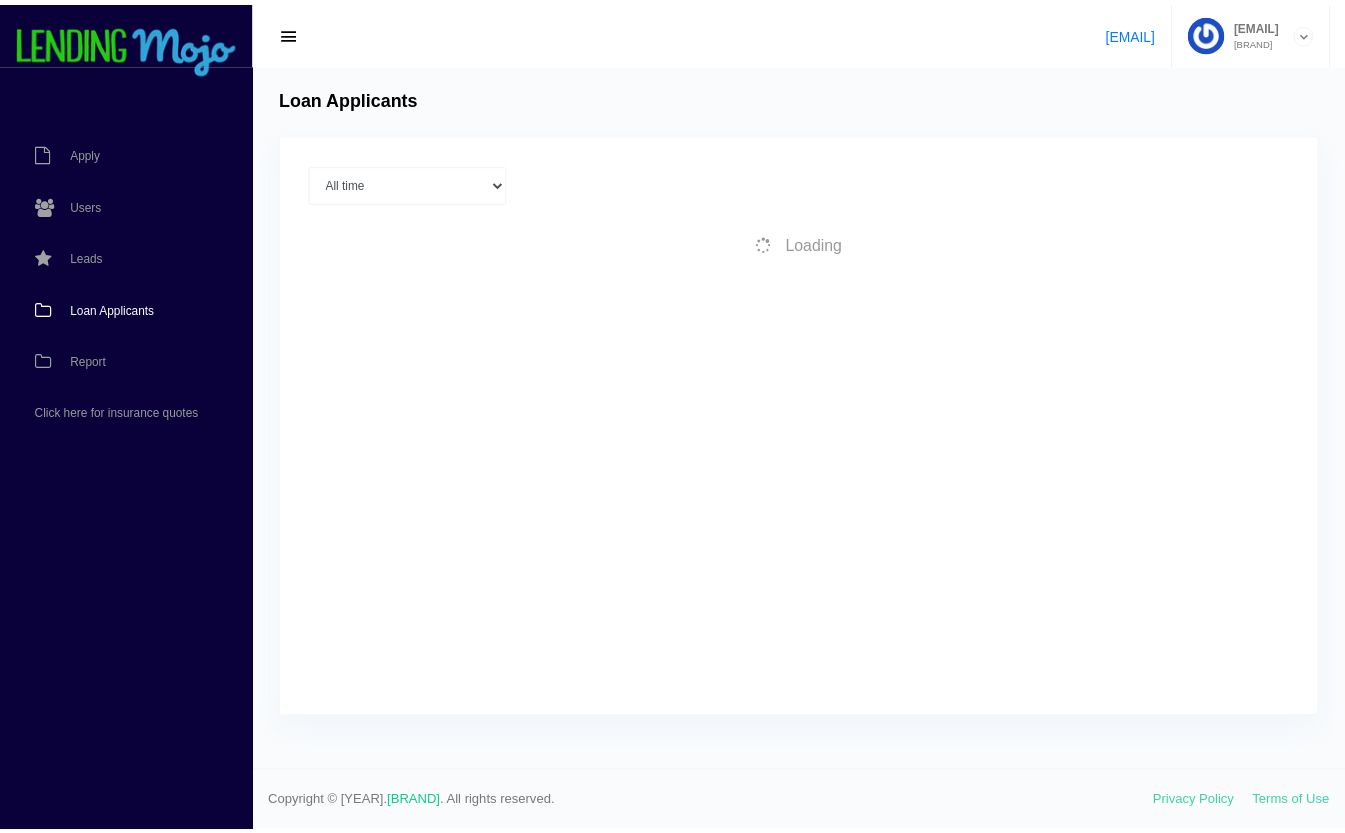 scroll, scrollTop: 0, scrollLeft: 0, axis: both 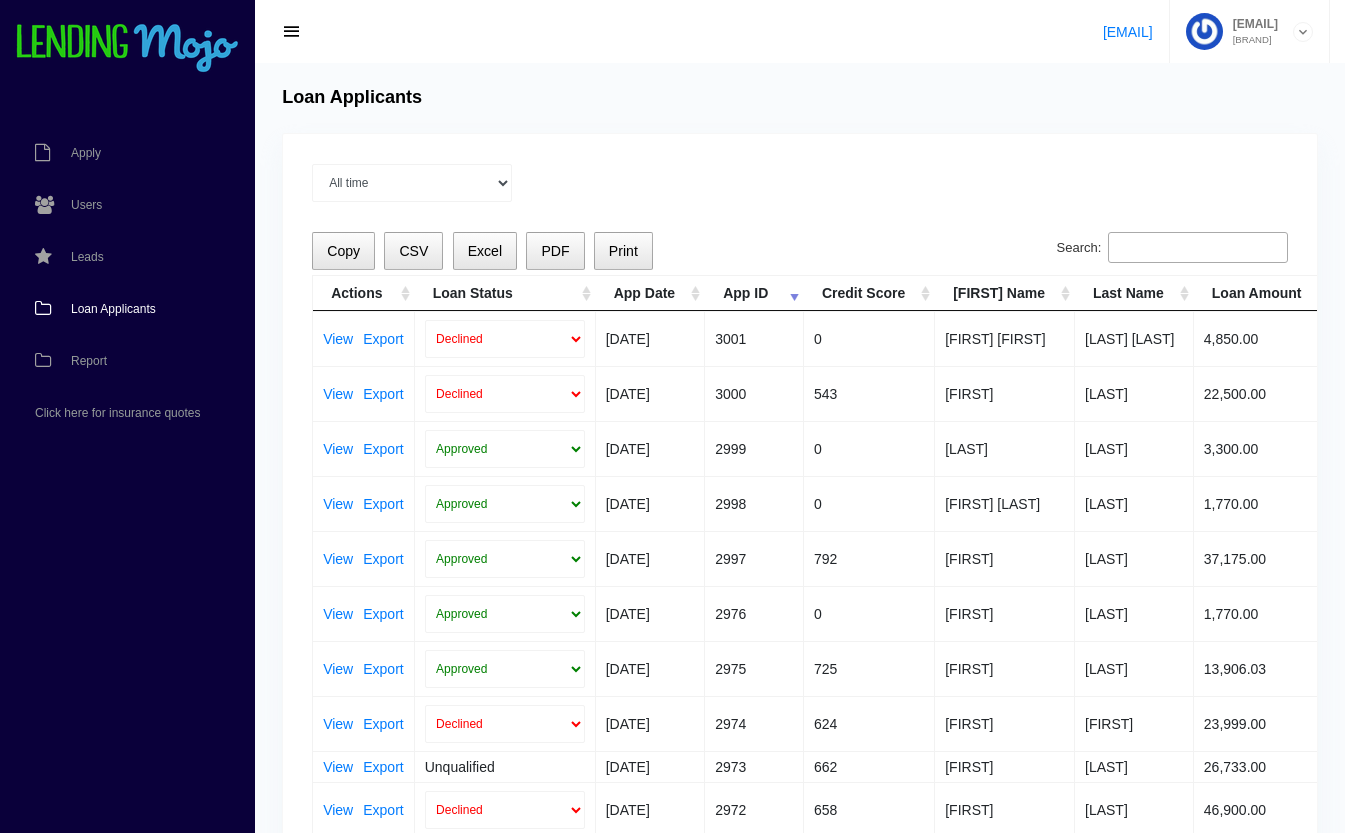 click on "All time
Current Month
Jun [YEAR]
May [YEAR]
Apr [YEAR]
Mar [YEAR]
Feb [YEAR]" at bounding box center [800, 183] 